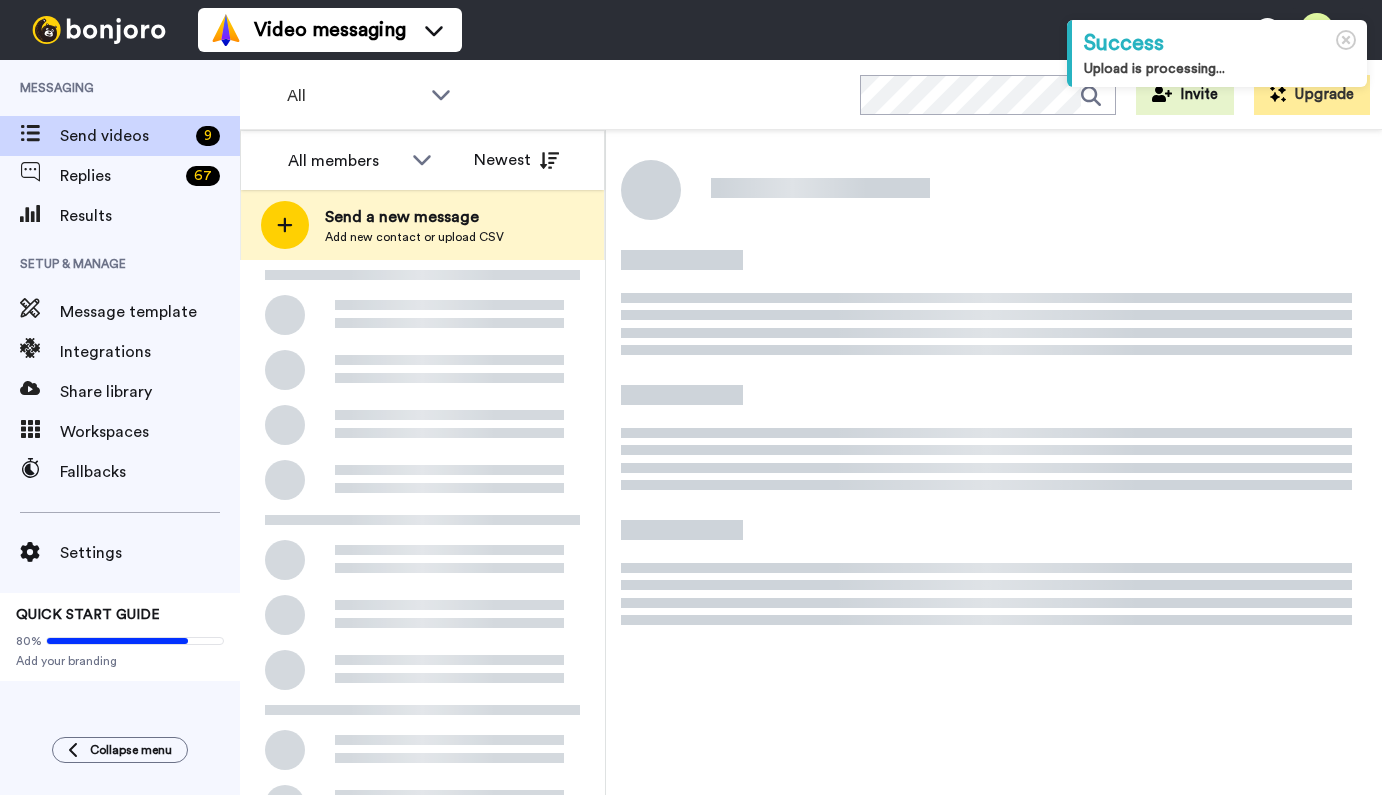 scroll, scrollTop: 0, scrollLeft: 0, axis: both 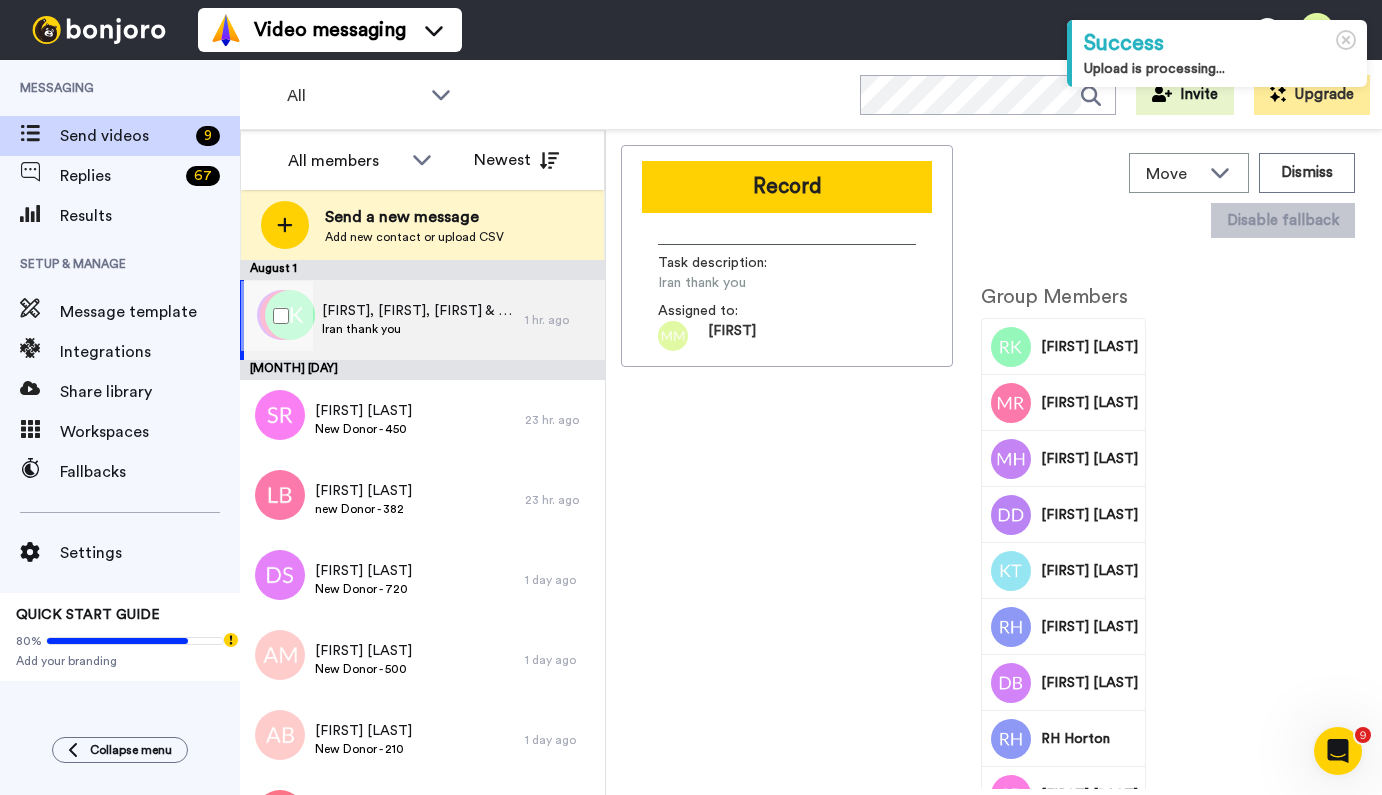 click on "Iran thank you" at bounding box center (418, 329) 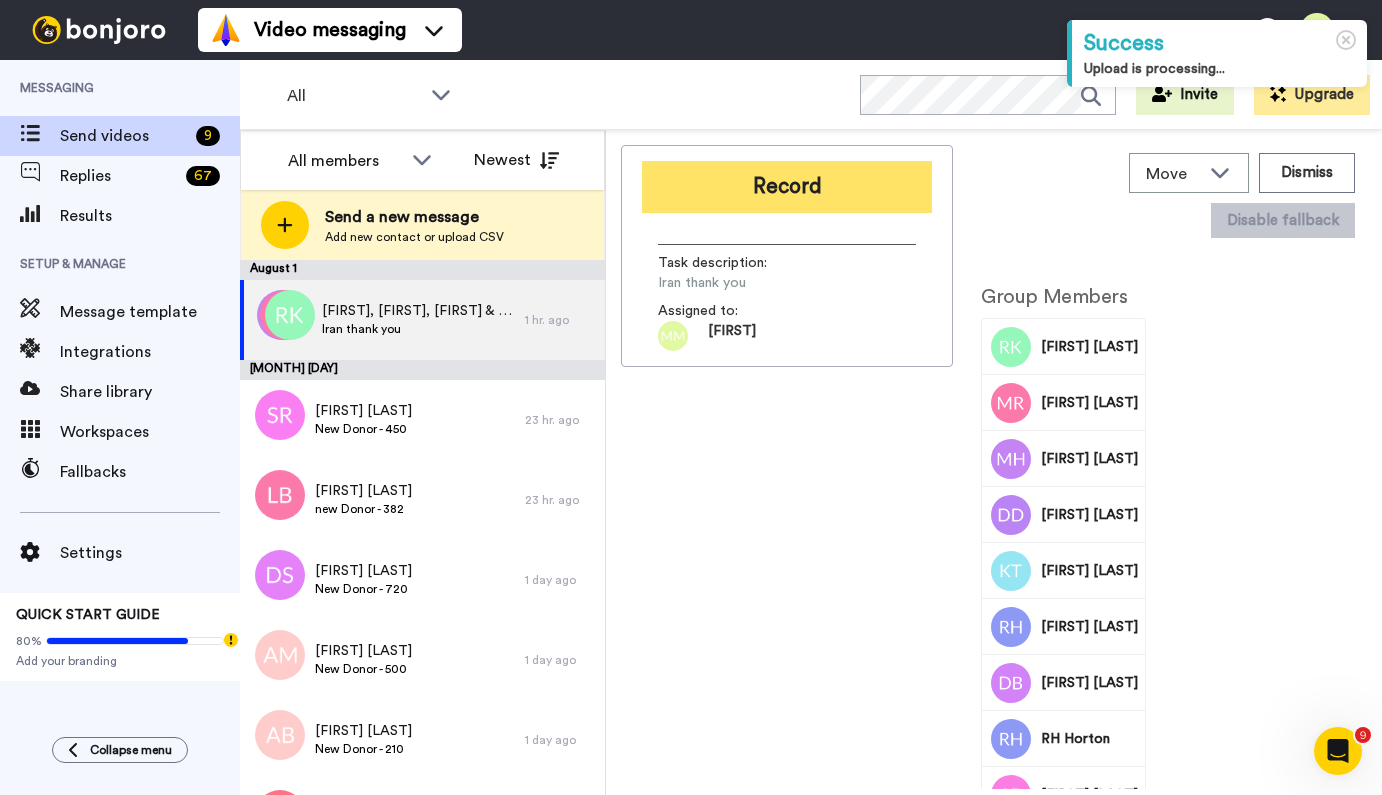 click on "Record" at bounding box center [787, 187] 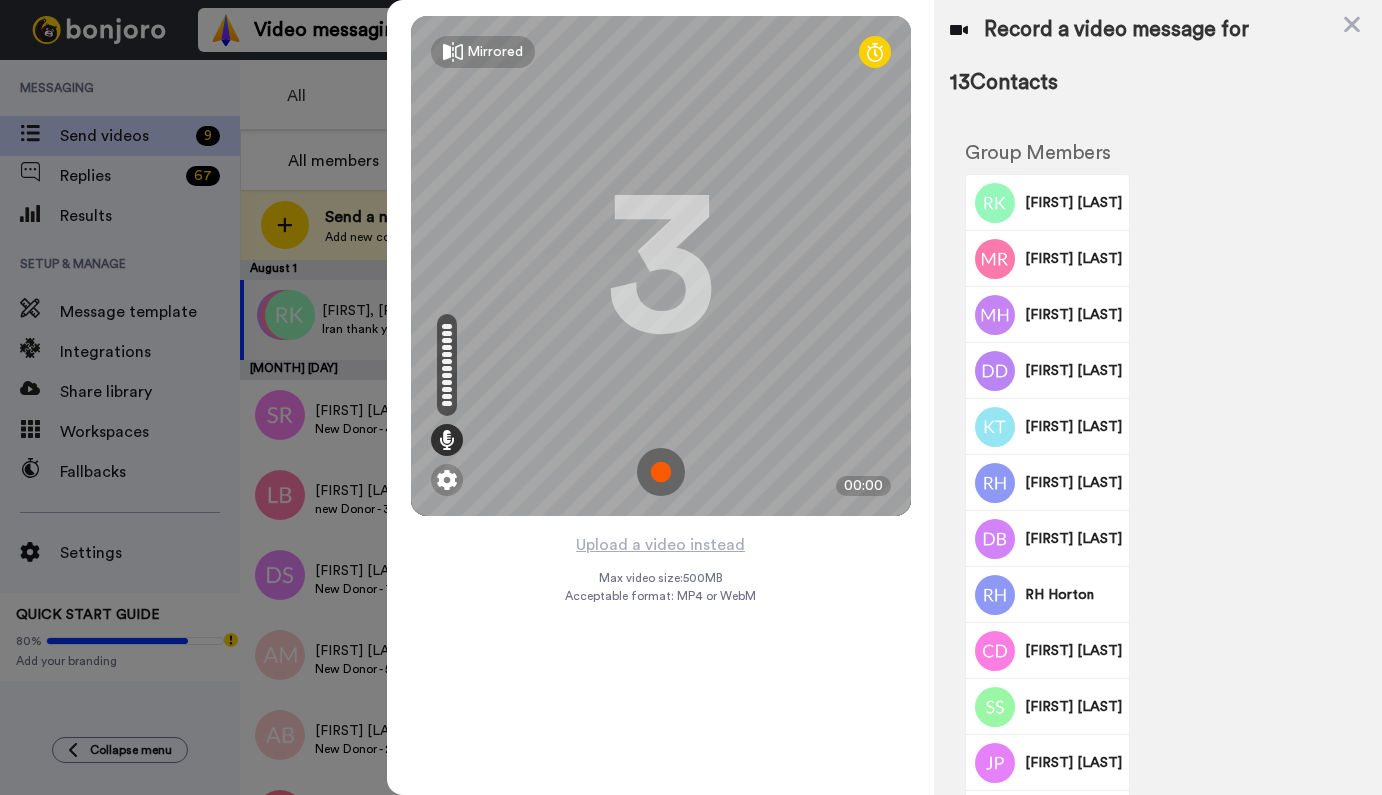 click at bounding box center (661, 472) 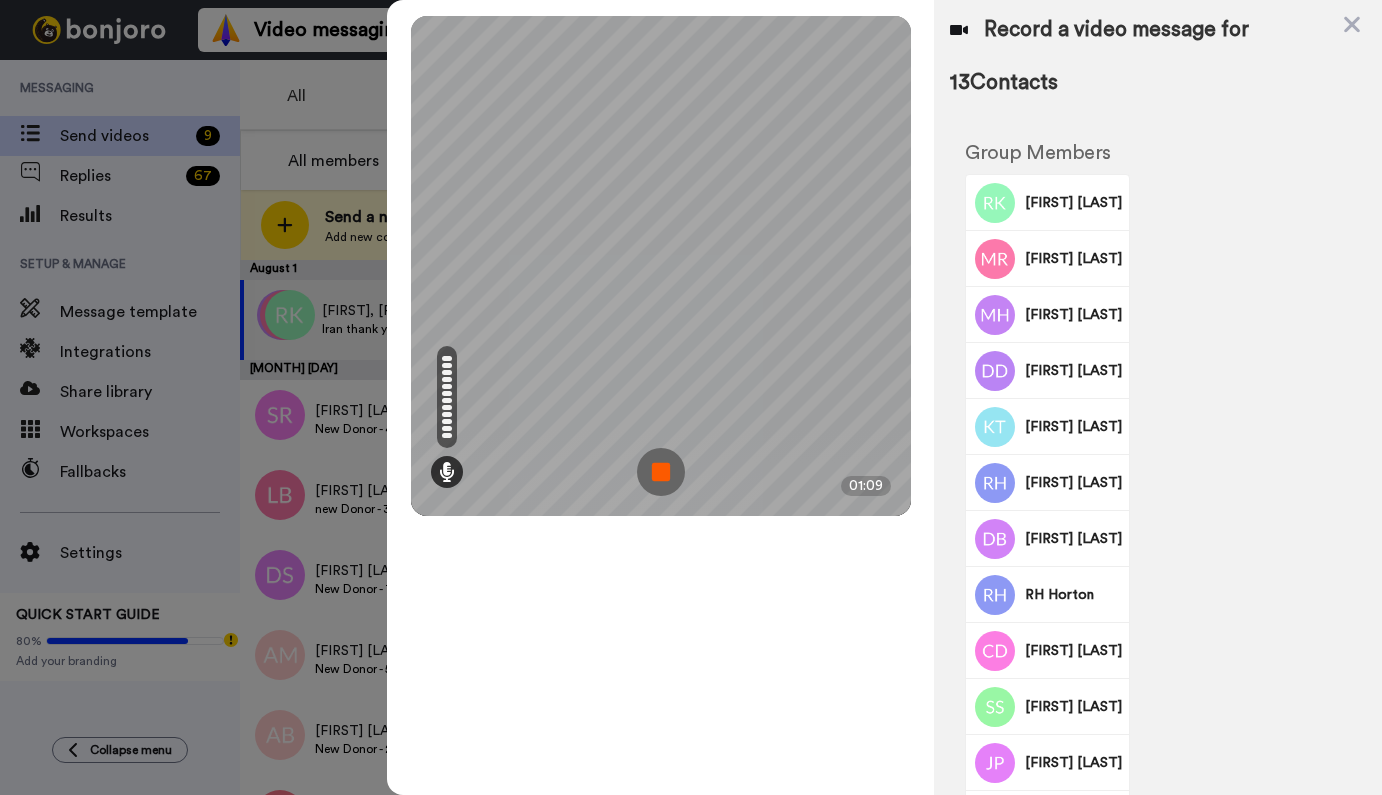 click at bounding box center (661, 472) 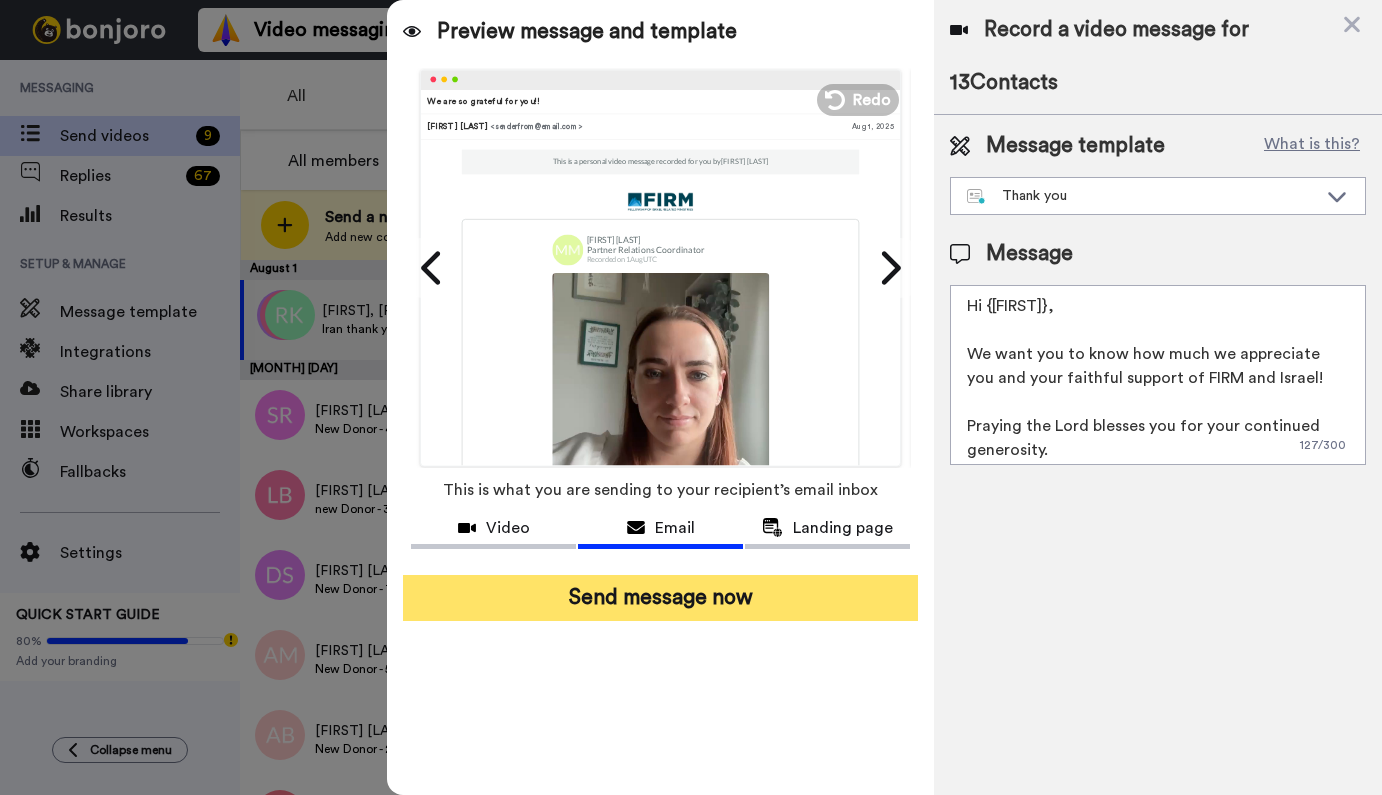 click on "Send message now" at bounding box center (660, 598) 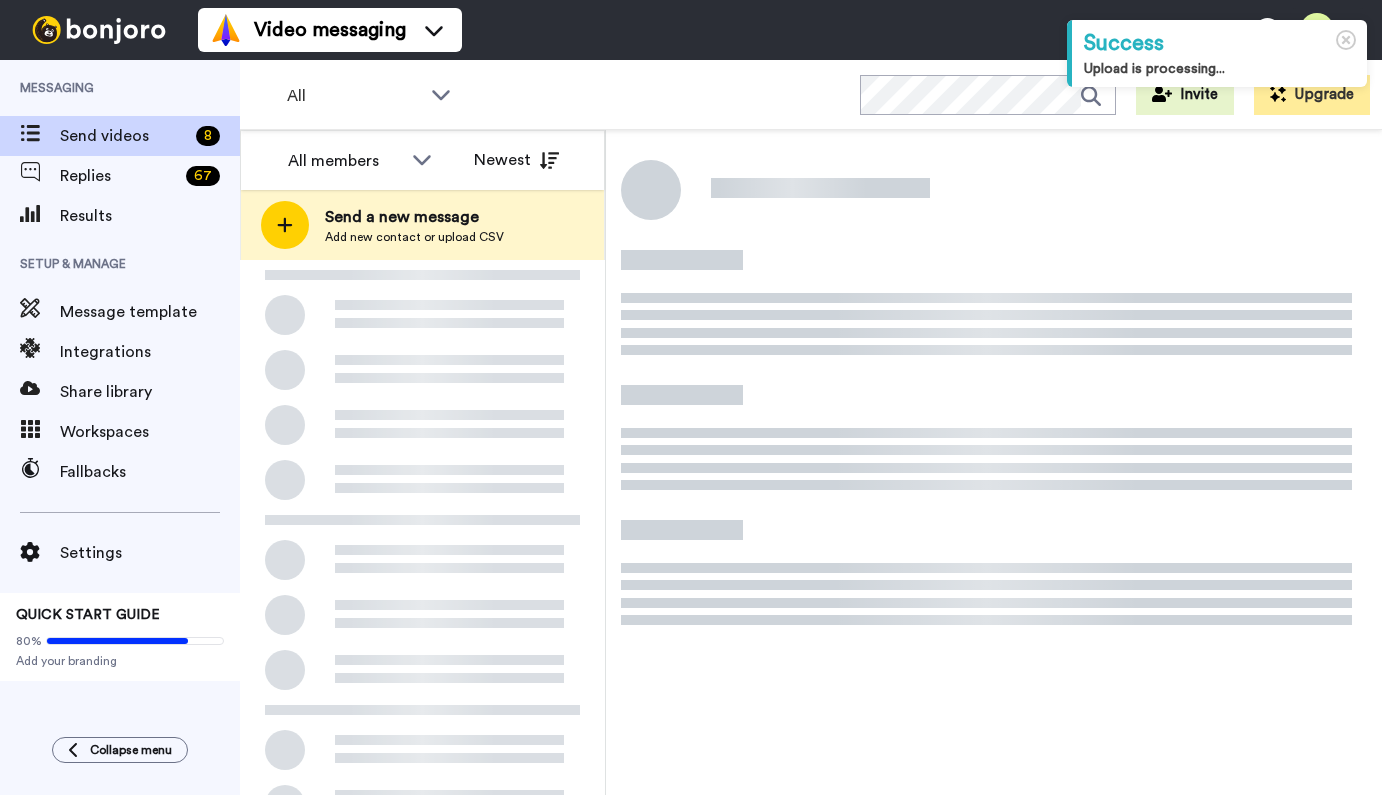 scroll, scrollTop: 0, scrollLeft: 0, axis: both 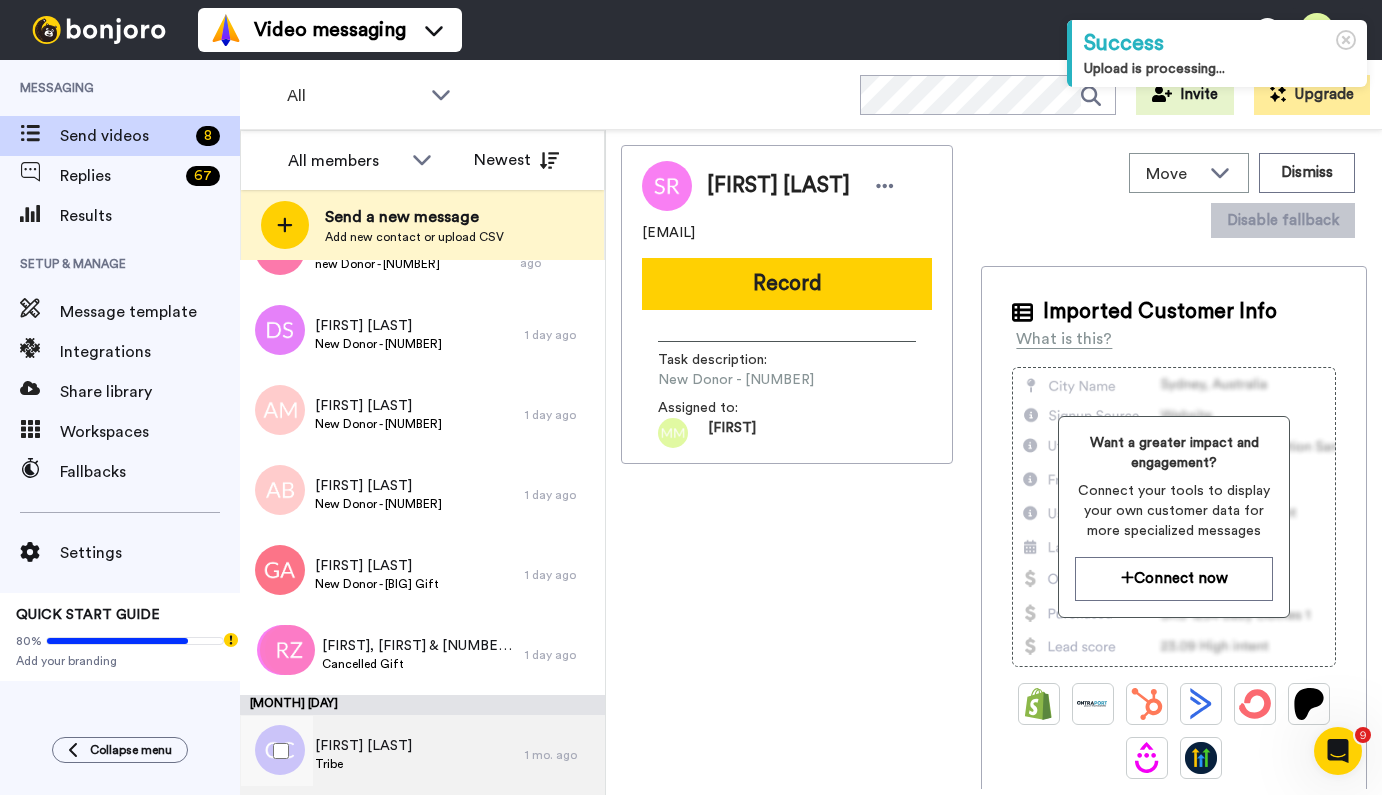 click on "Cathie Clancy" at bounding box center (363, 746) 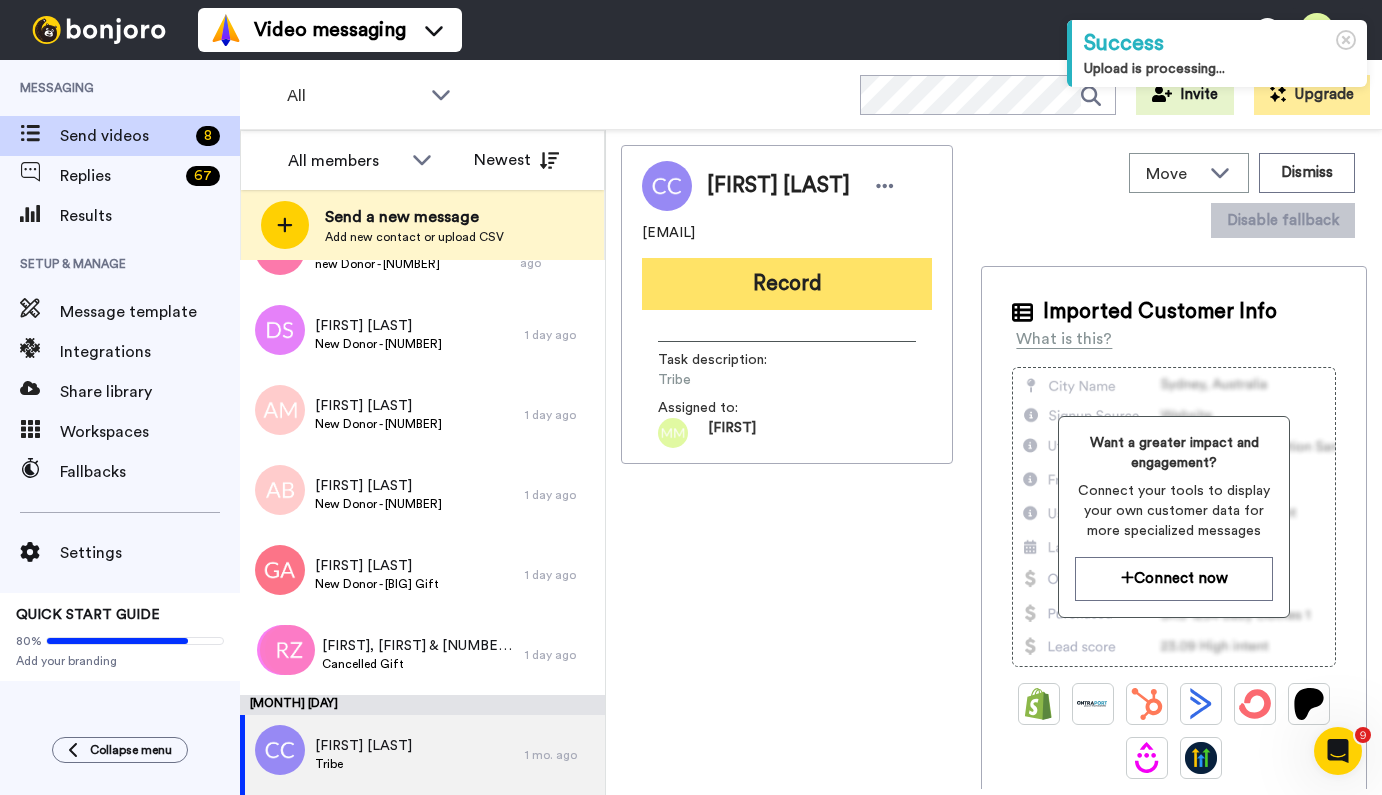 click on "Record" at bounding box center [787, 284] 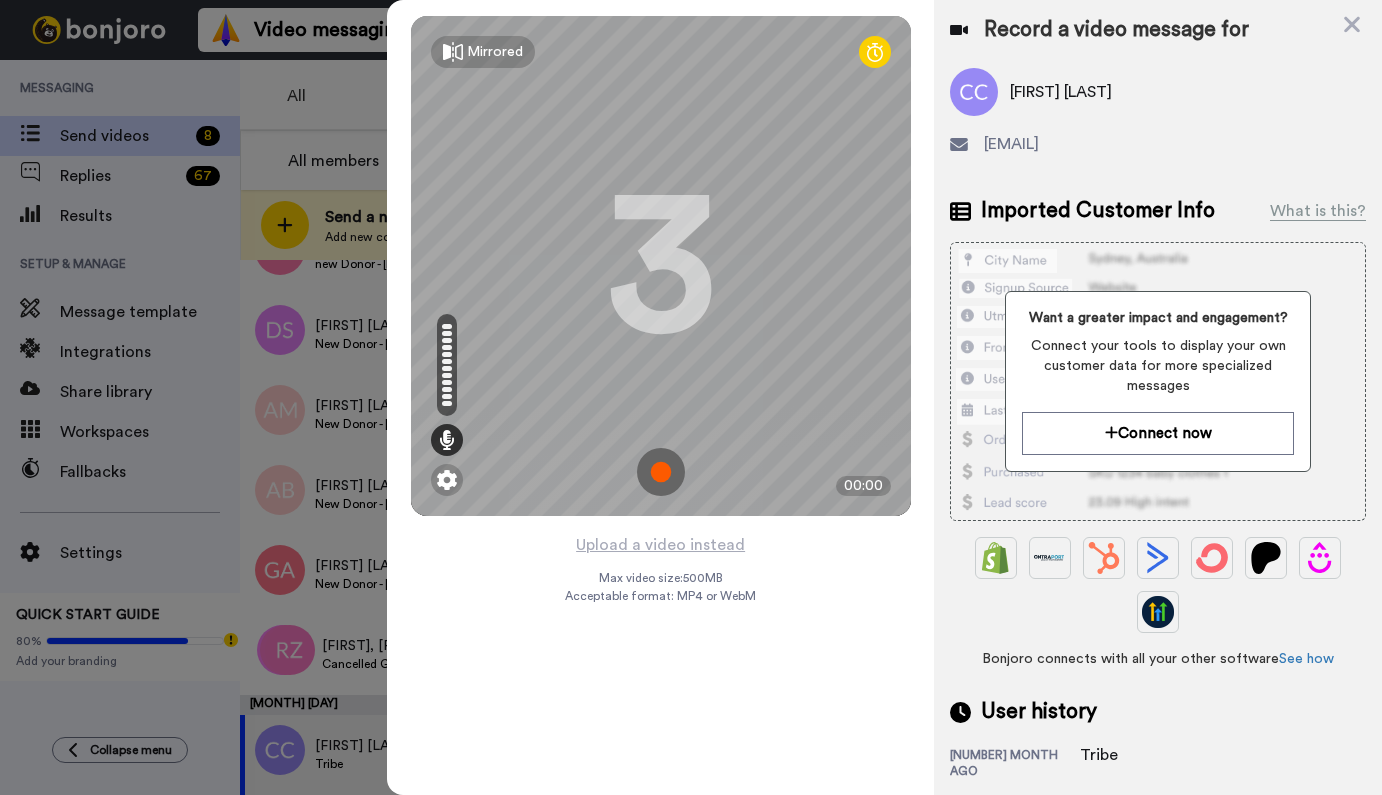 click at bounding box center [661, 472] 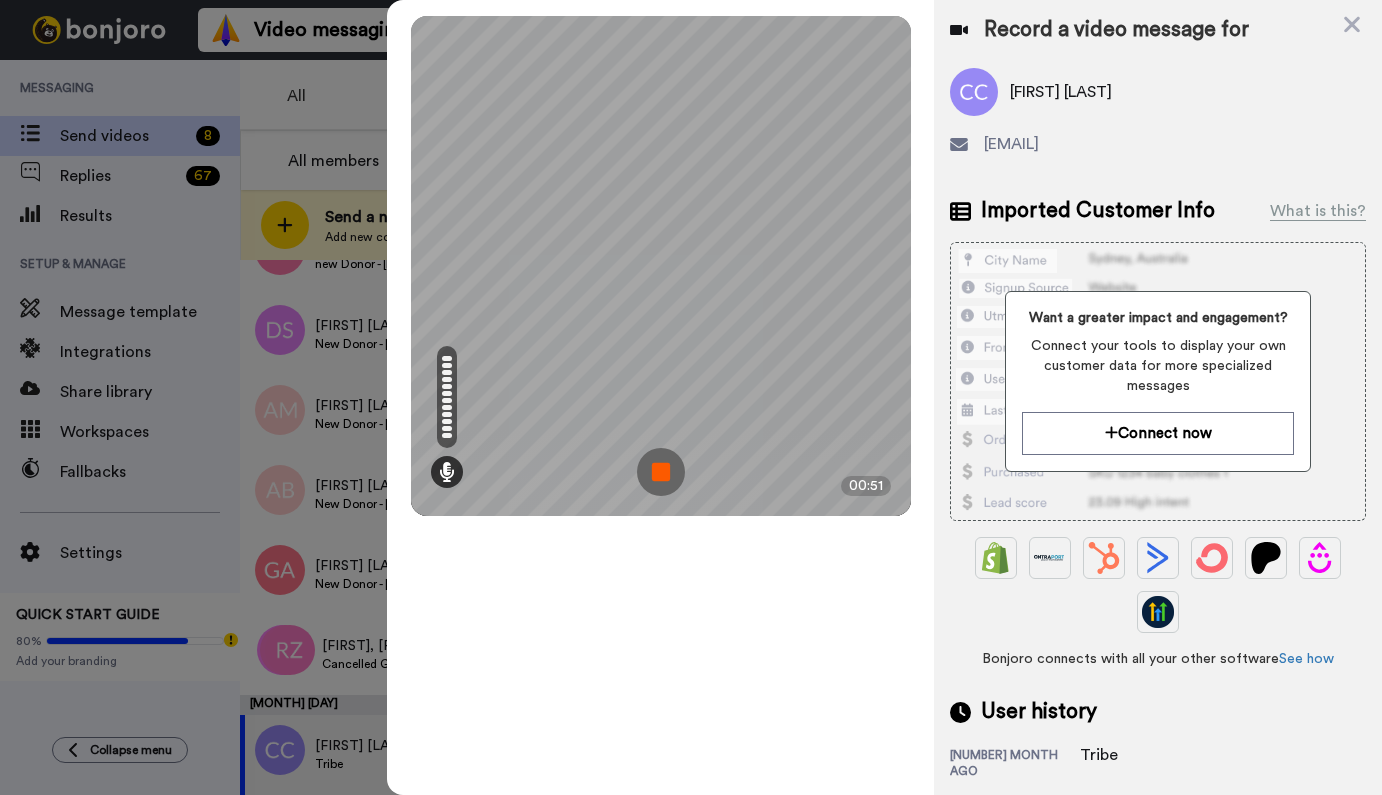 click at bounding box center [661, 472] 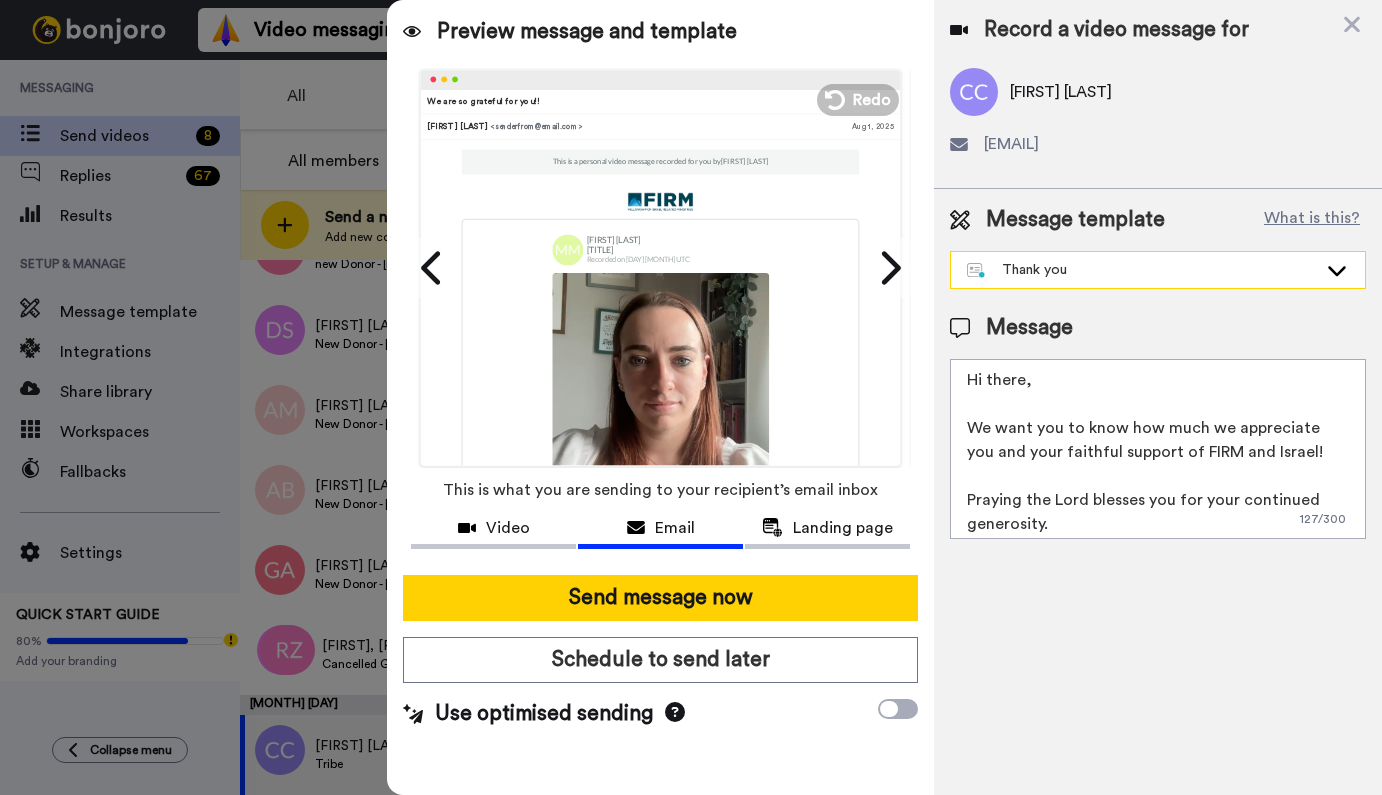 click on "Thank you" at bounding box center (1142, 270) 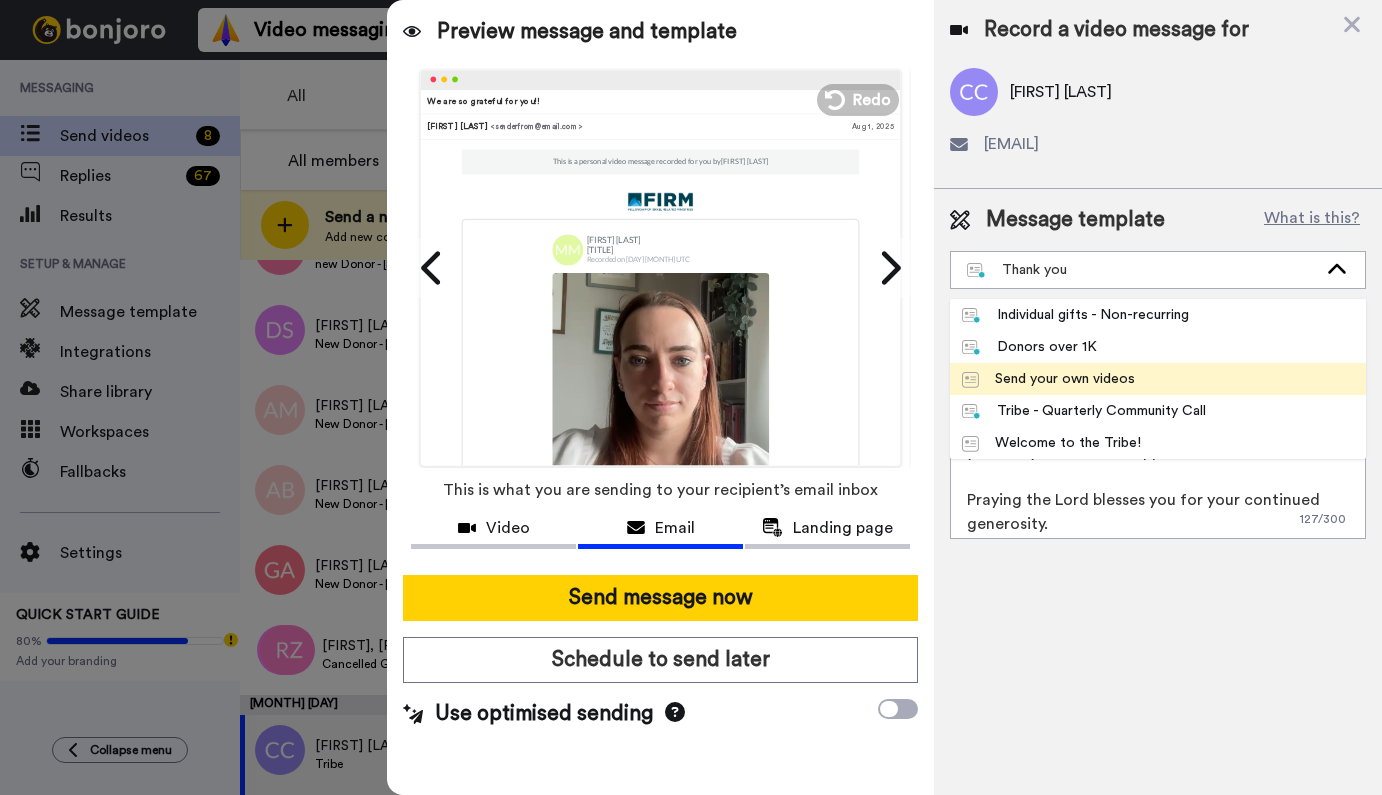 scroll, scrollTop: 512, scrollLeft: 0, axis: vertical 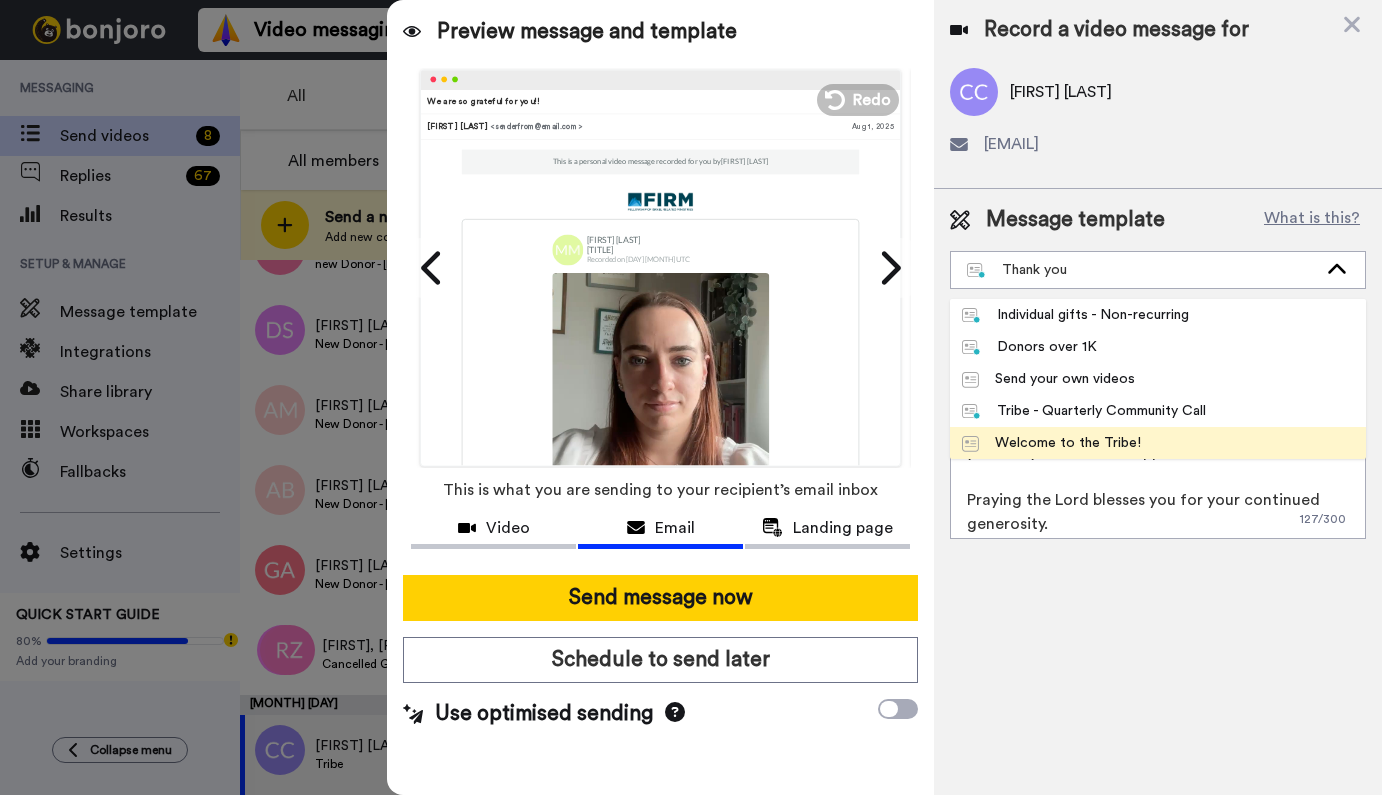 click on "Welcome to the Tribe!" at bounding box center [1051, 443] 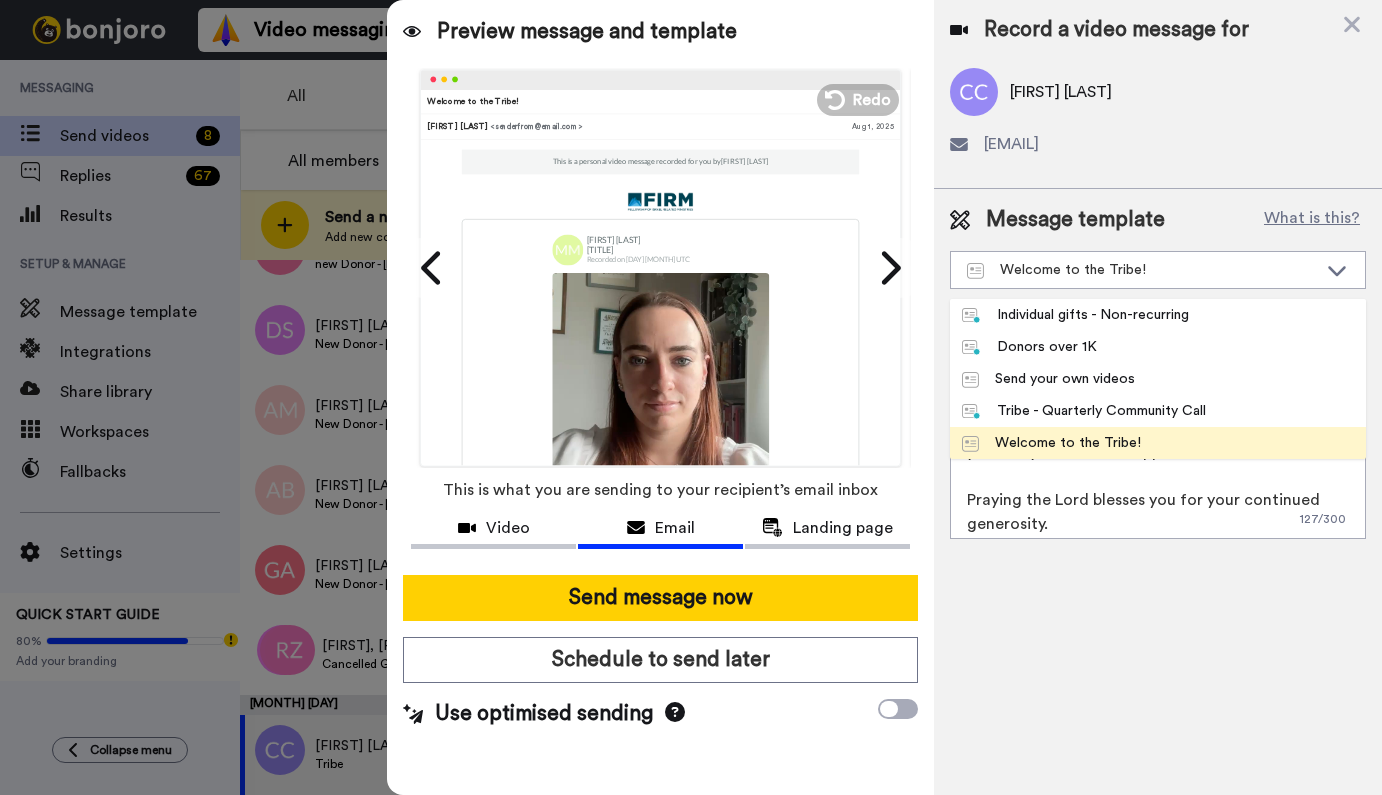 type on "Hi {first_name|there},
Thank you so much for joining the Tribe!
We are grateful you are a part of this passionate community transforming lives with the love of Jesus!
Stay tuned for stories of how you are changing lives of people in Israel!" 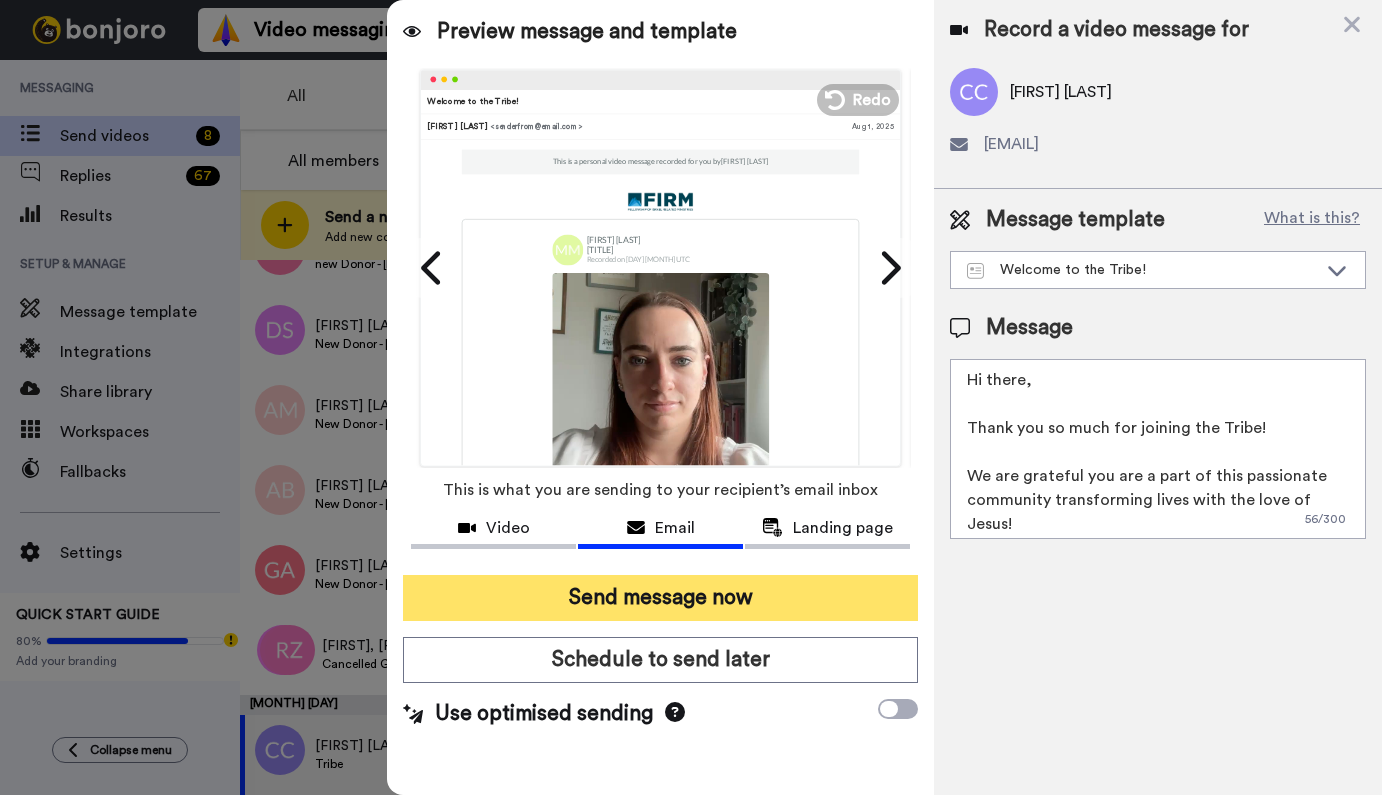 click on "Send message now" at bounding box center [660, 598] 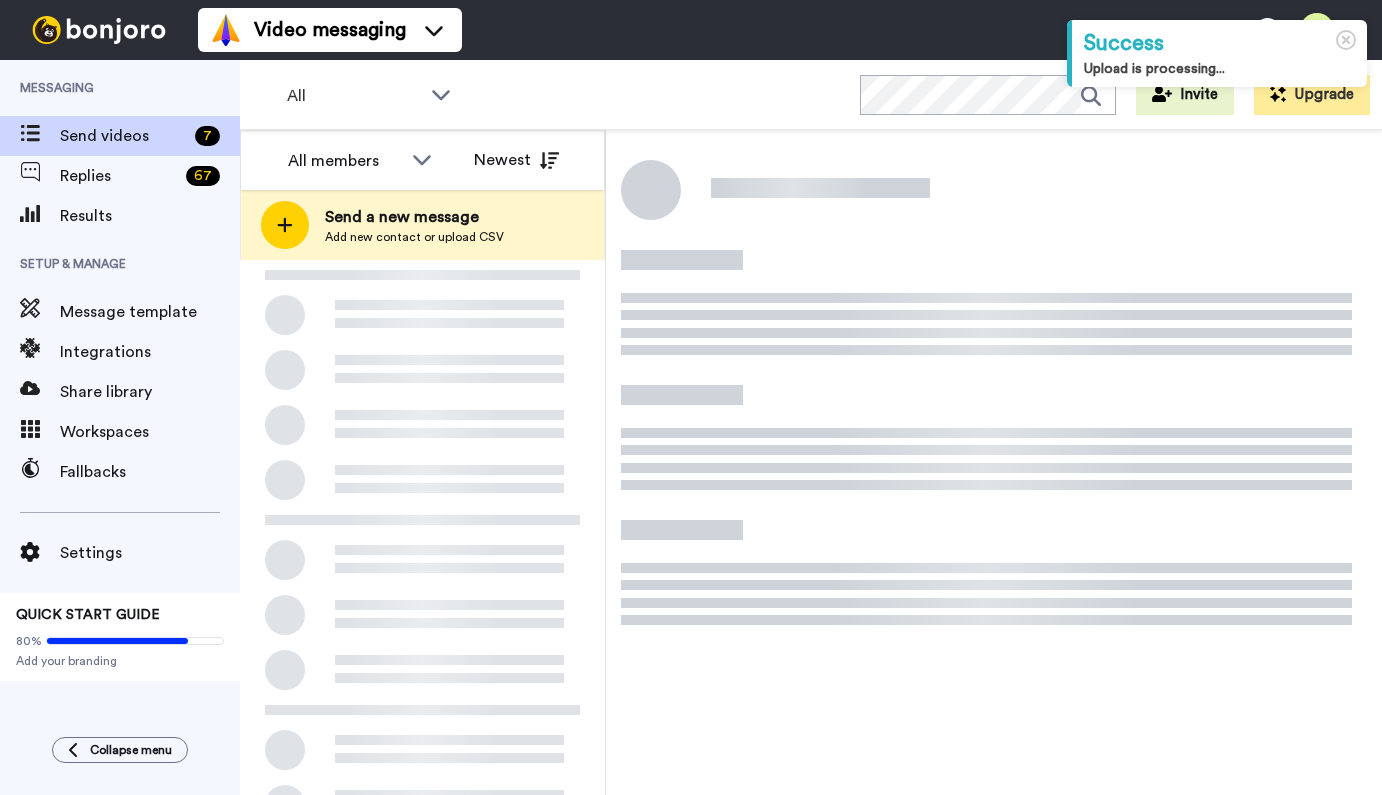 scroll, scrollTop: 0, scrollLeft: 0, axis: both 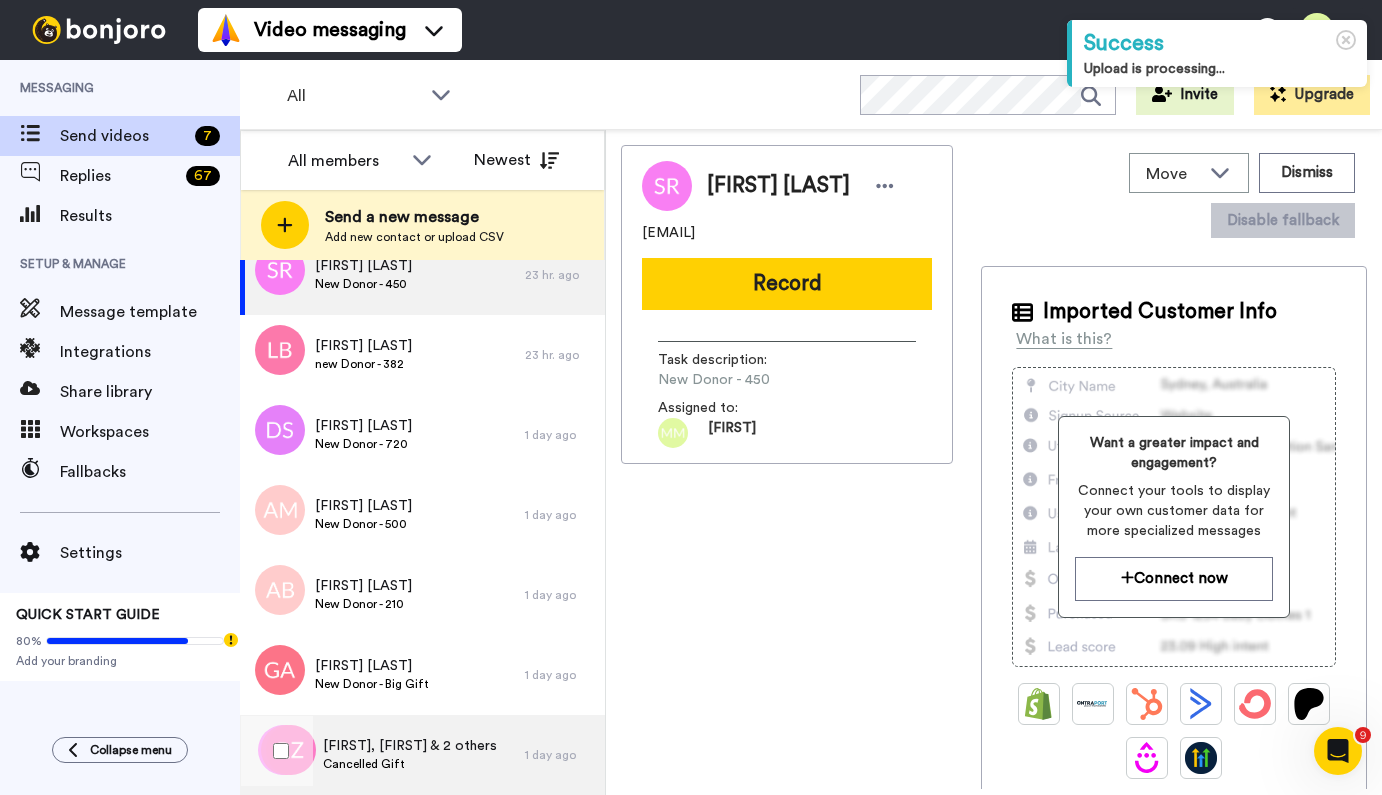 click on "Cancelled Gift" at bounding box center [410, 764] 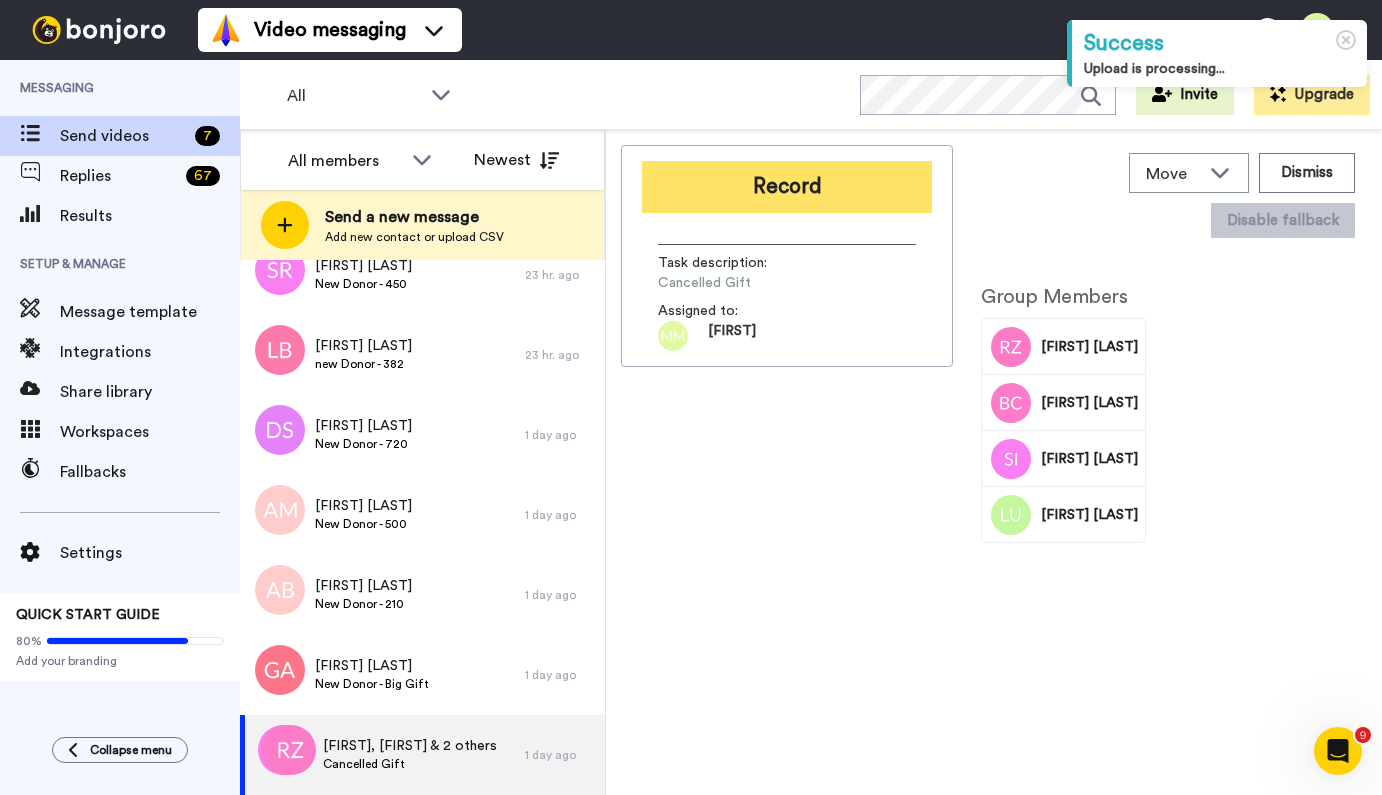 click on "Record" at bounding box center (787, 187) 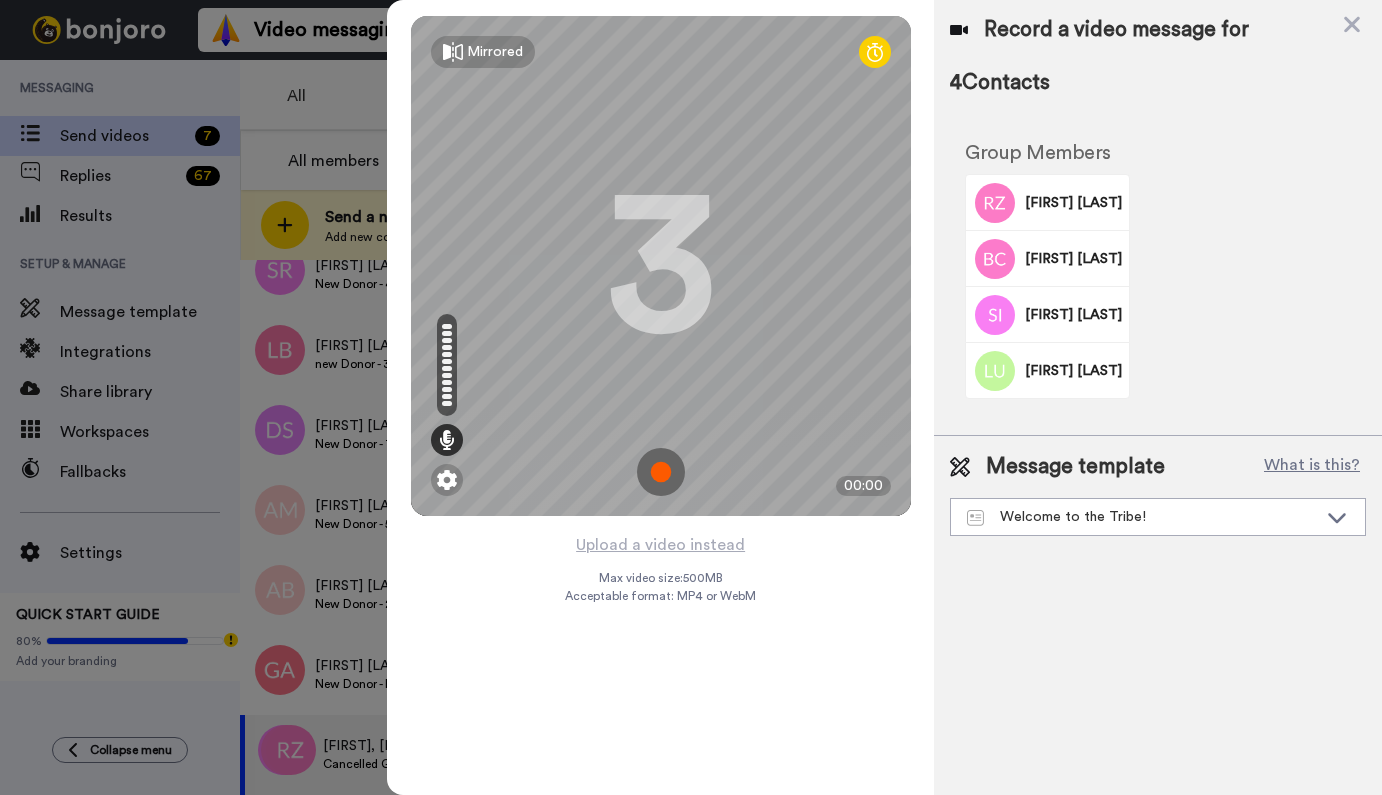click at bounding box center [661, 472] 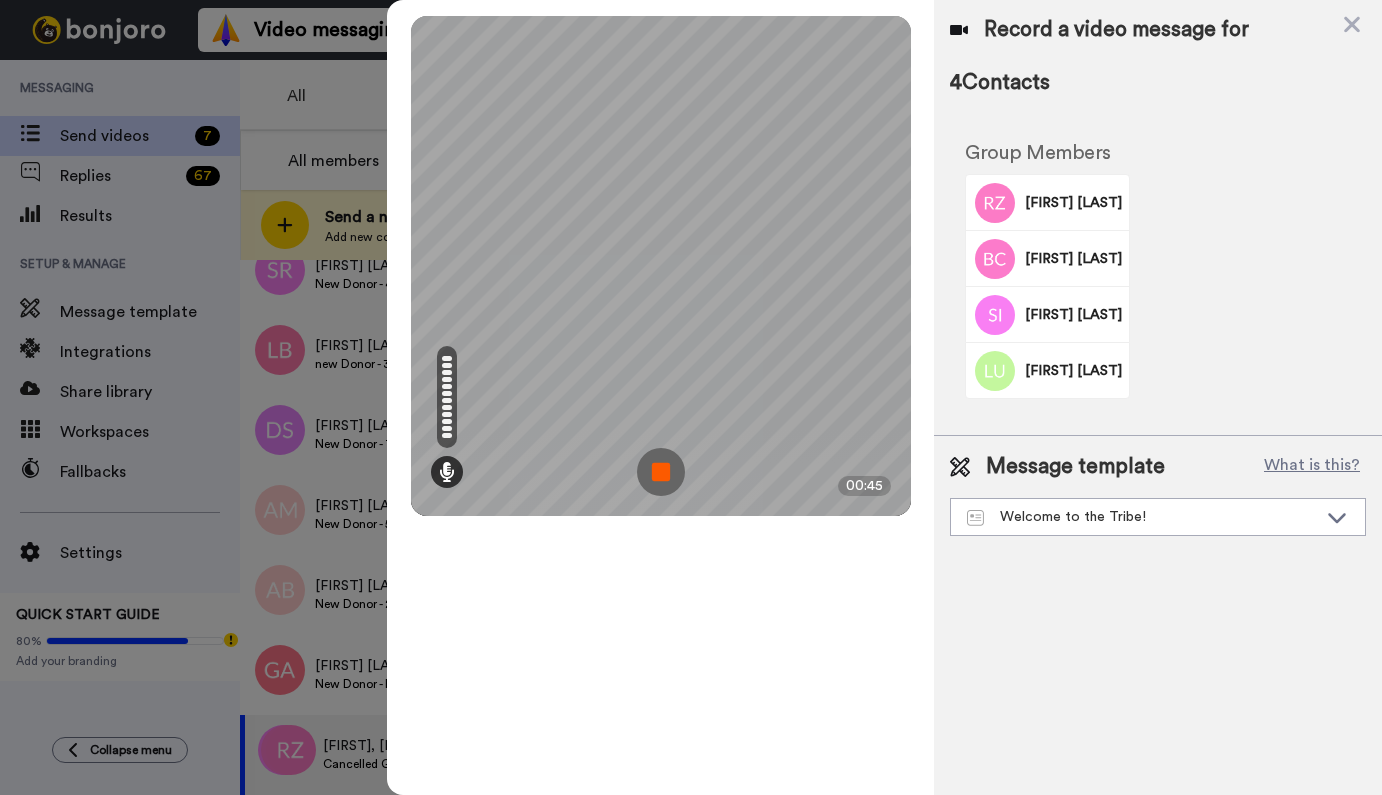 click at bounding box center [661, 472] 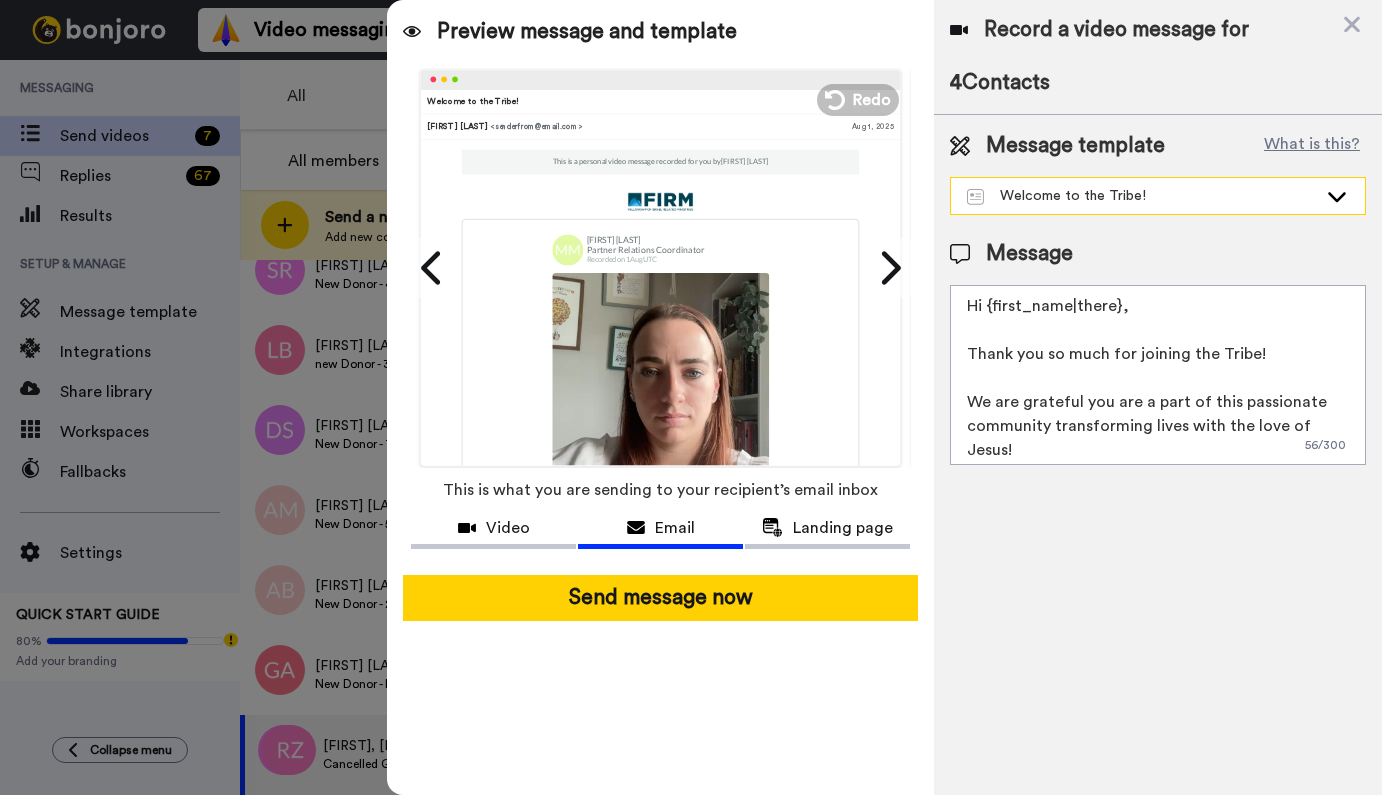click on "Welcome to the Tribe!" at bounding box center [1142, 196] 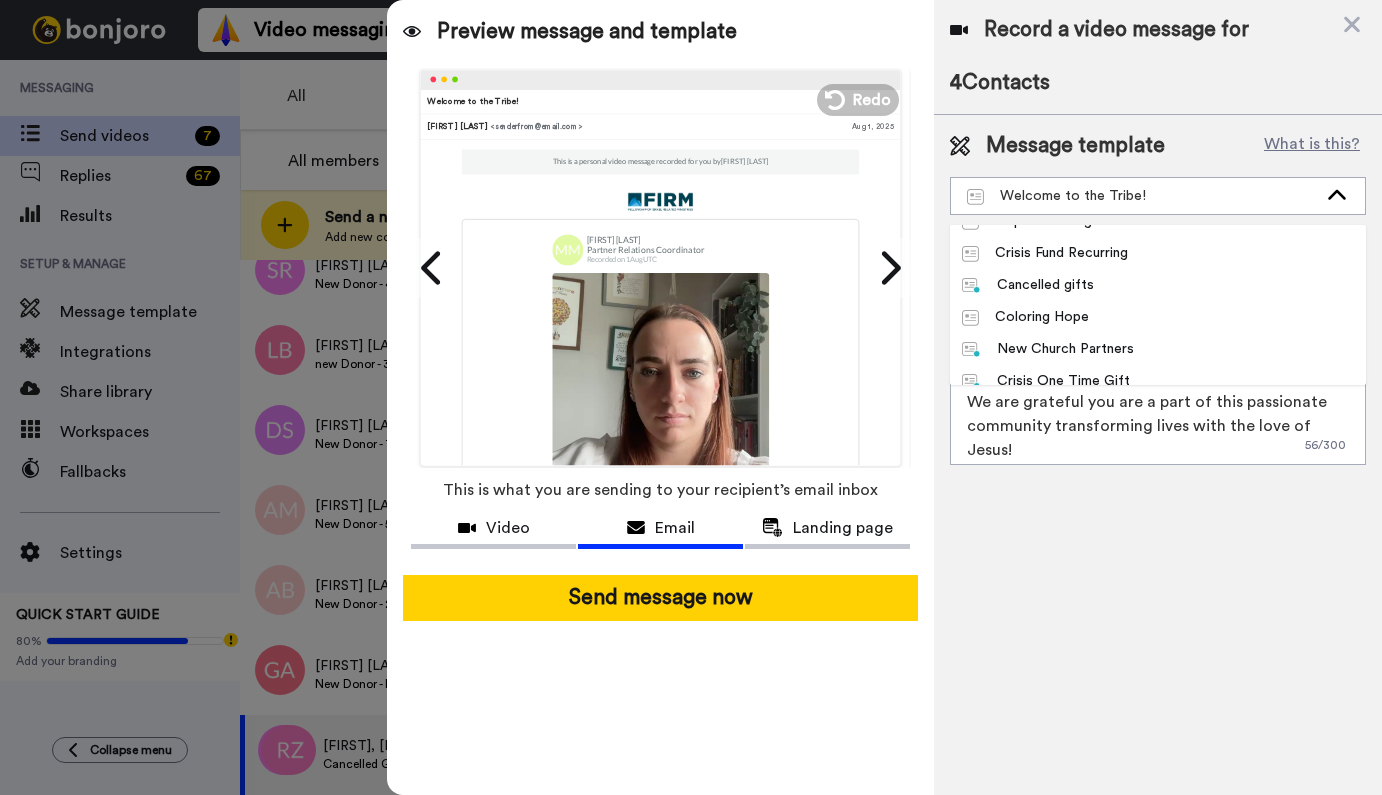 scroll, scrollTop: 187, scrollLeft: 0, axis: vertical 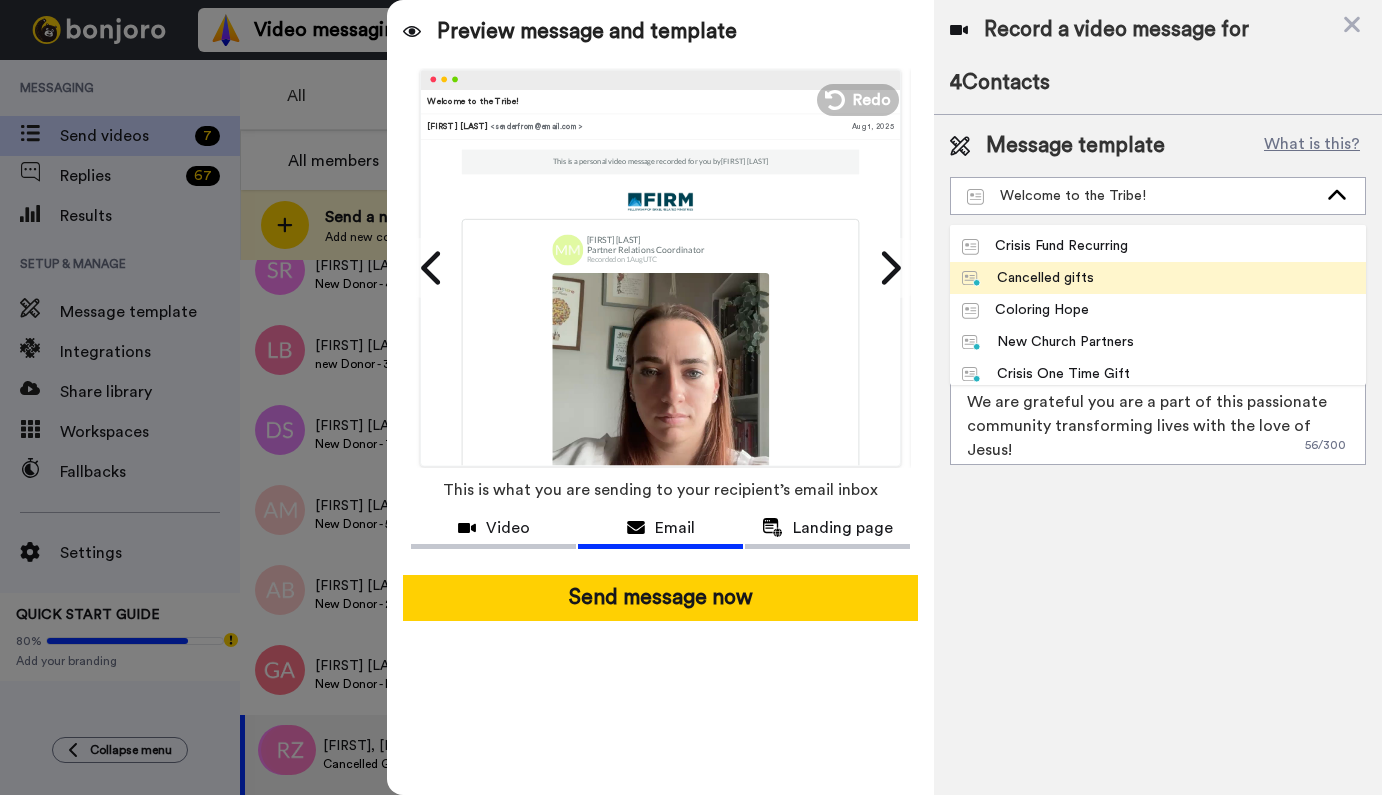 click on "Cancelled gifts" at bounding box center (1158, 278) 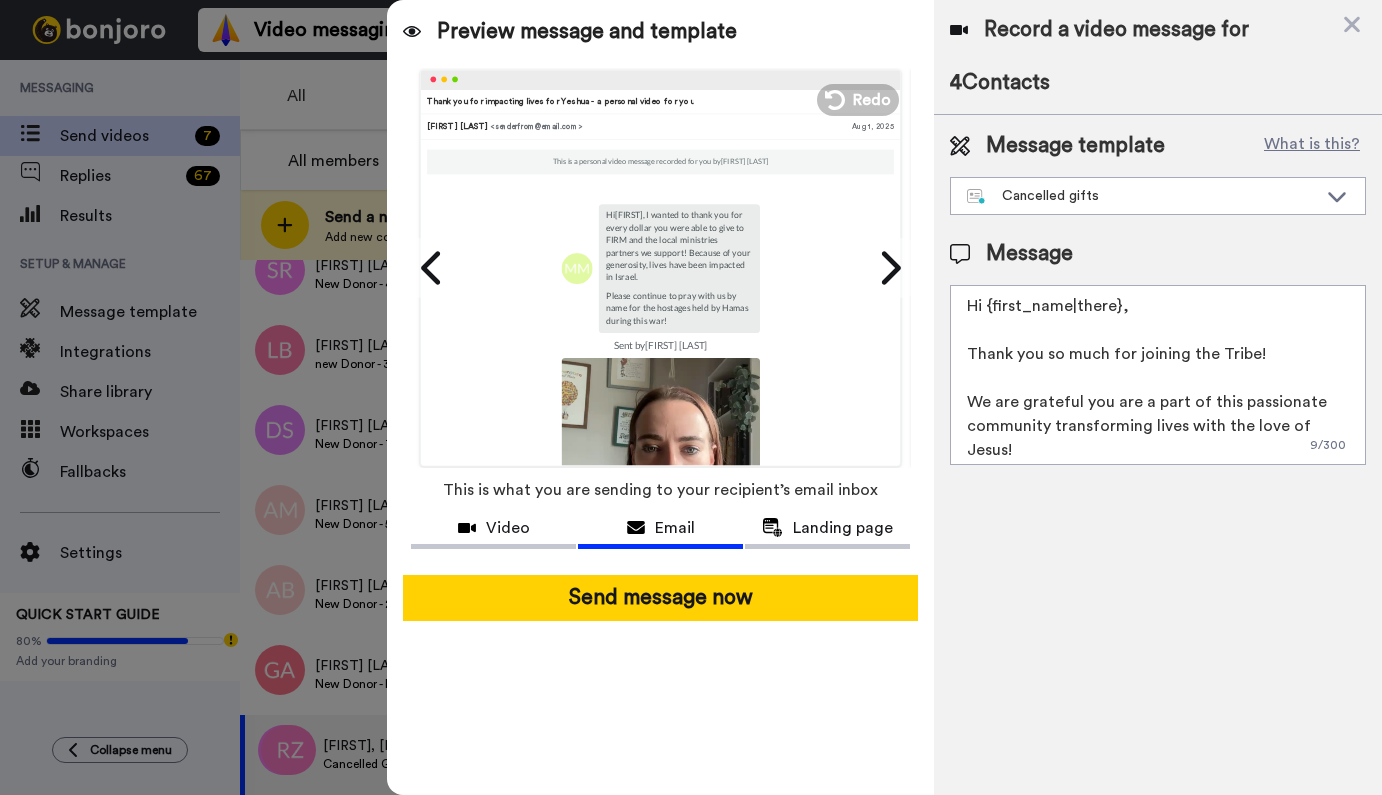 type on "Hi {first_name|there},  I wanted to thank you for every dollar you were able to give to FIRM and the local ministries partners we support! Because of your generosity, lives have been impacted in Israel.
Please continue to pray with us by name for the hostages held by Hamas during this war!" 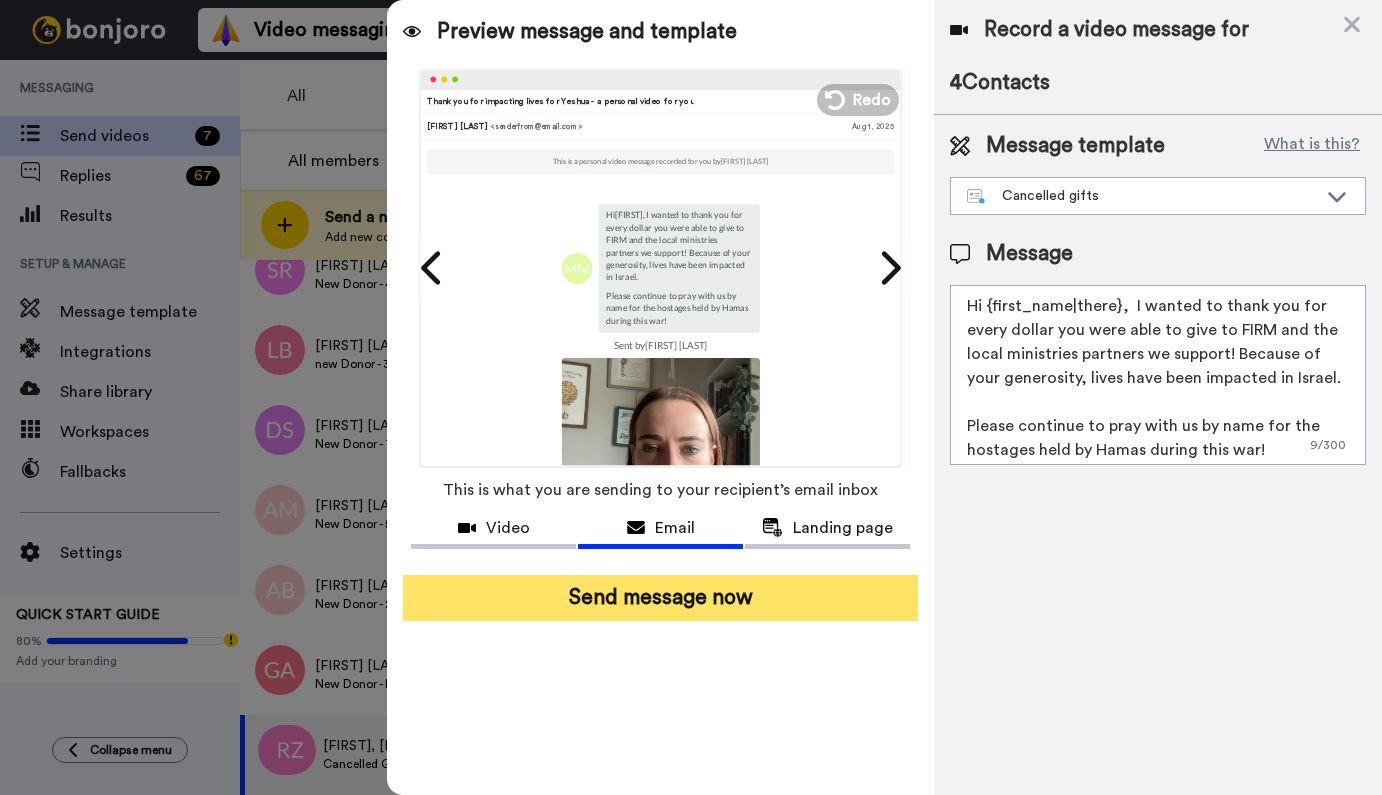 click on "Send message now" at bounding box center [660, 598] 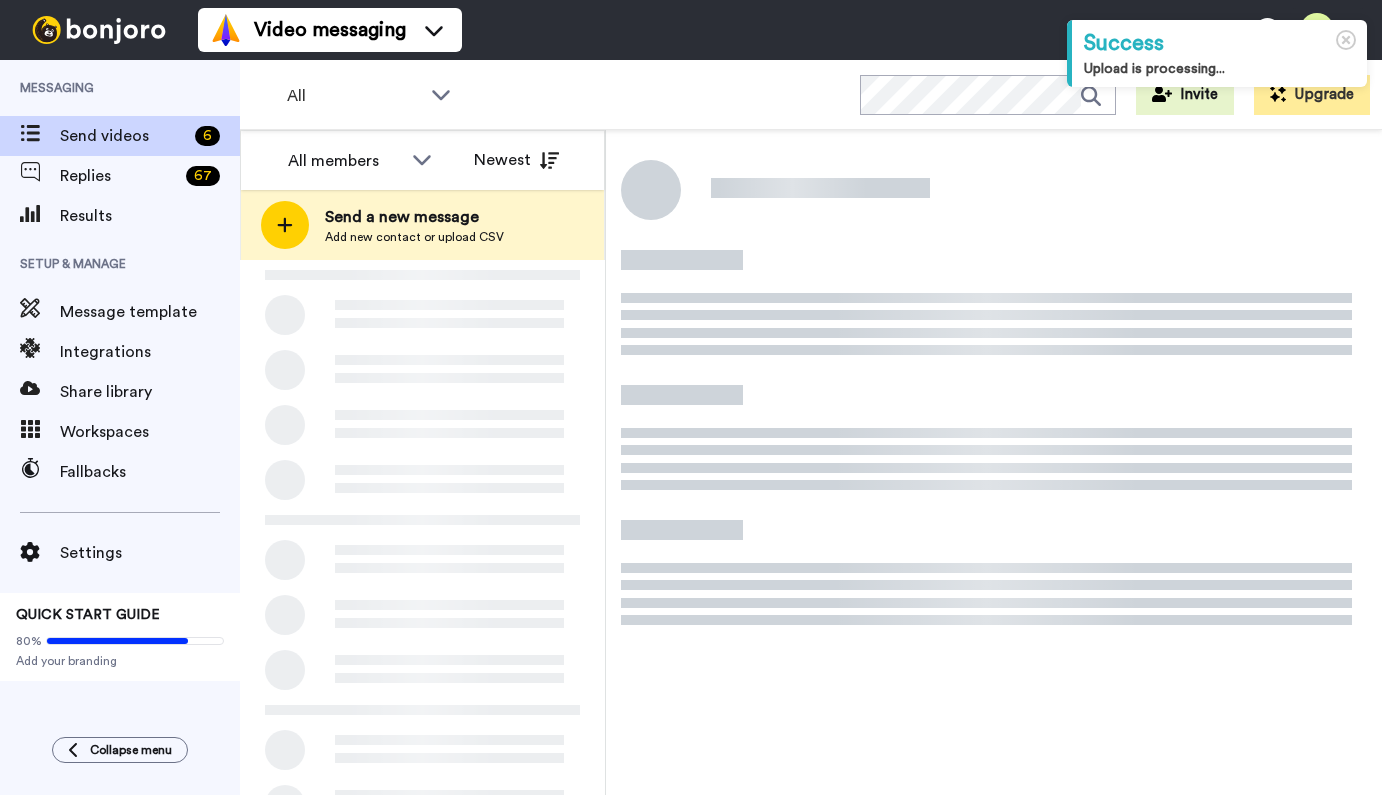 scroll, scrollTop: 0, scrollLeft: 0, axis: both 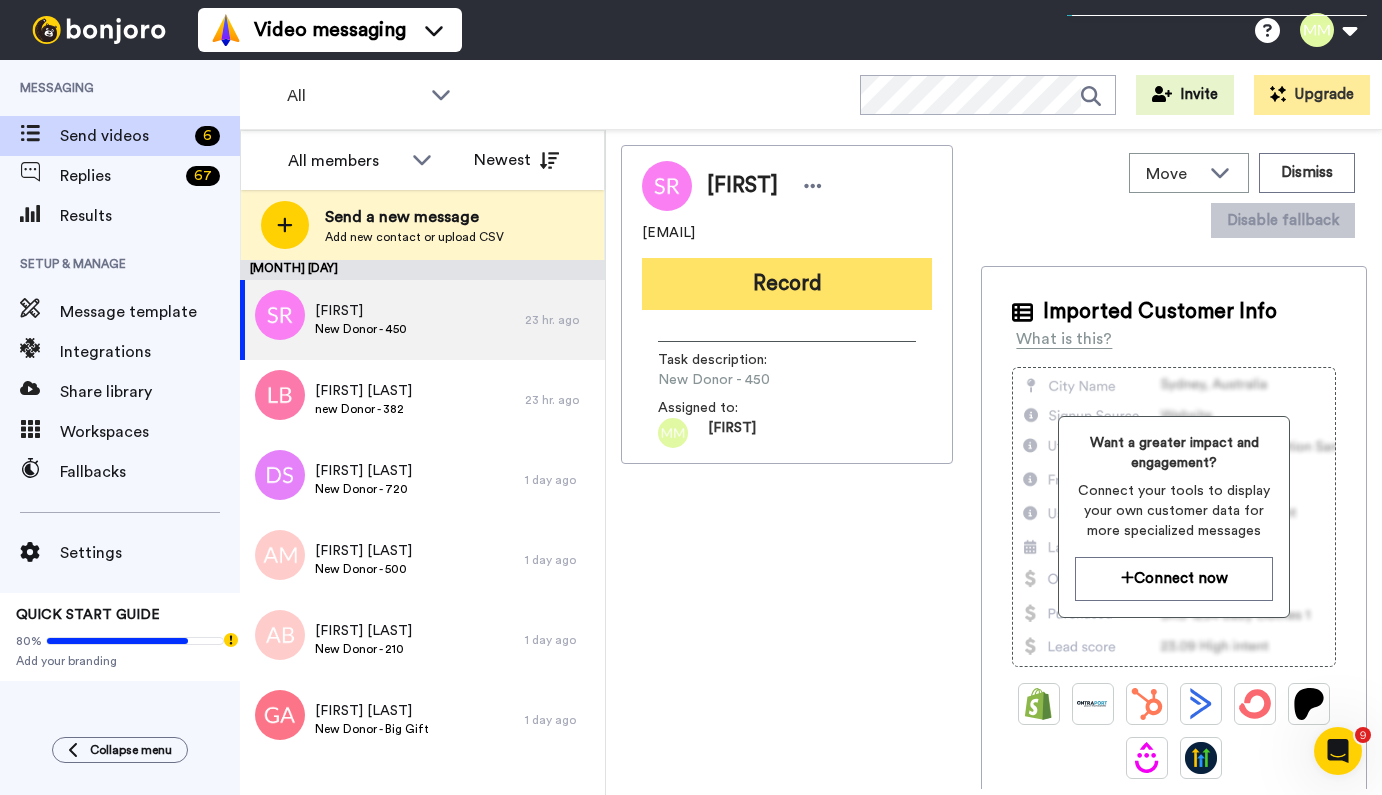 click on "Record" at bounding box center [787, 284] 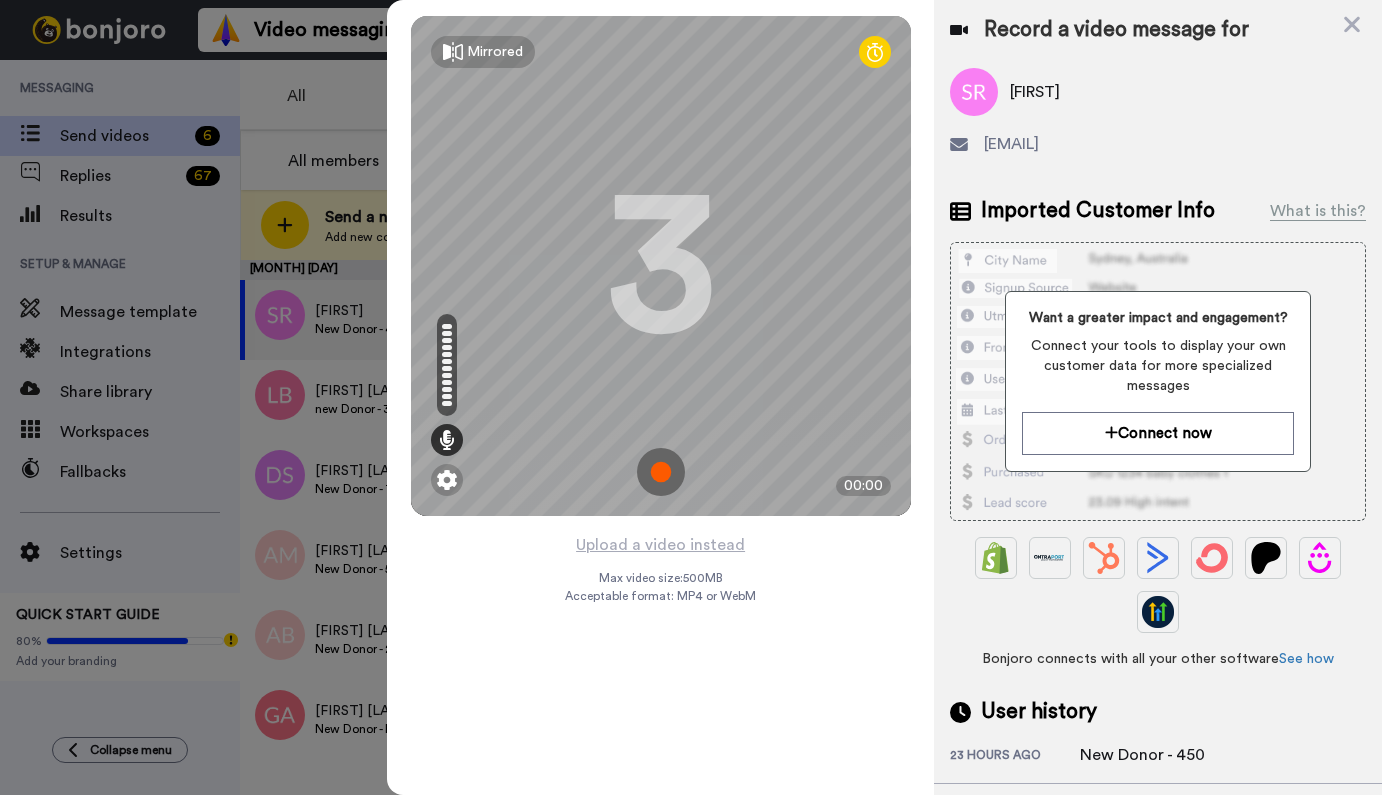 click at bounding box center (661, 472) 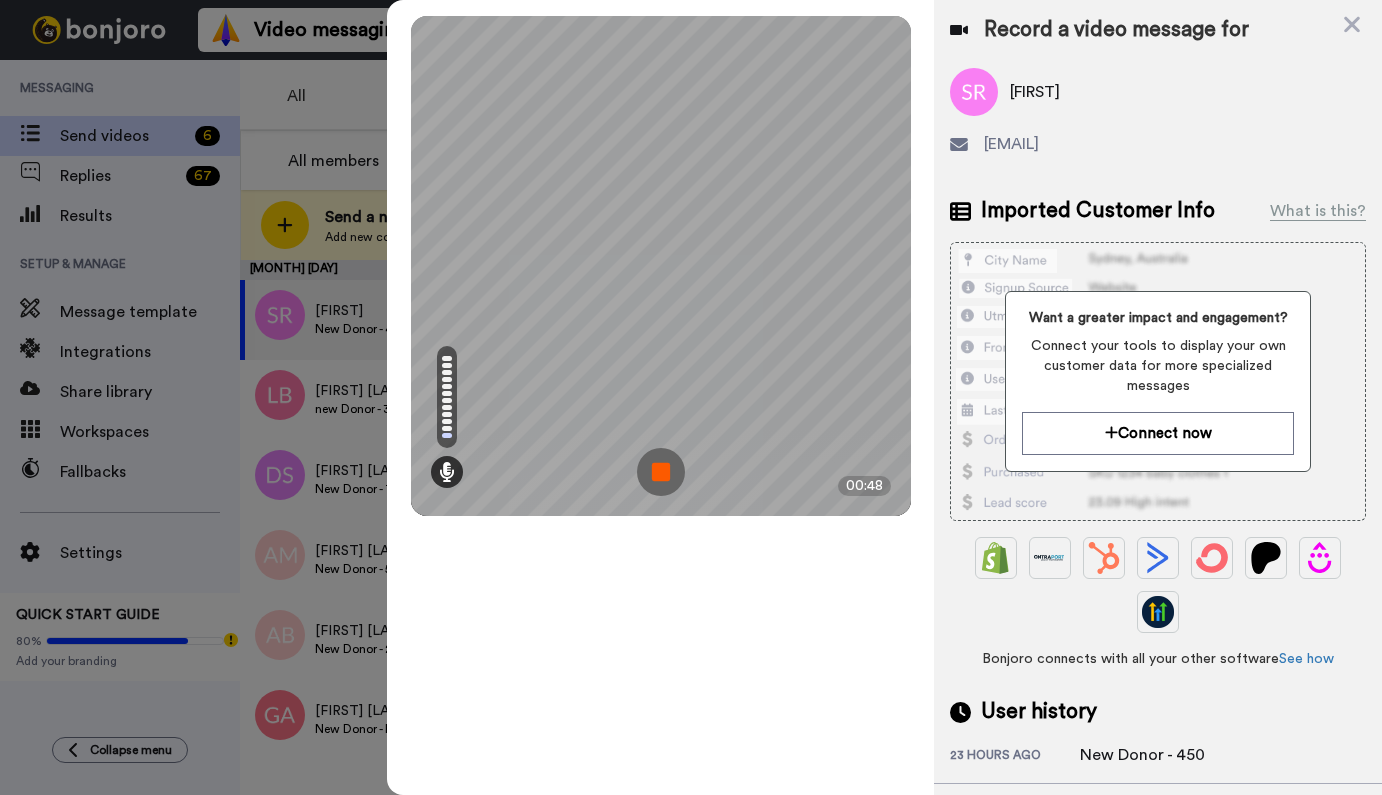 click at bounding box center (661, 472) 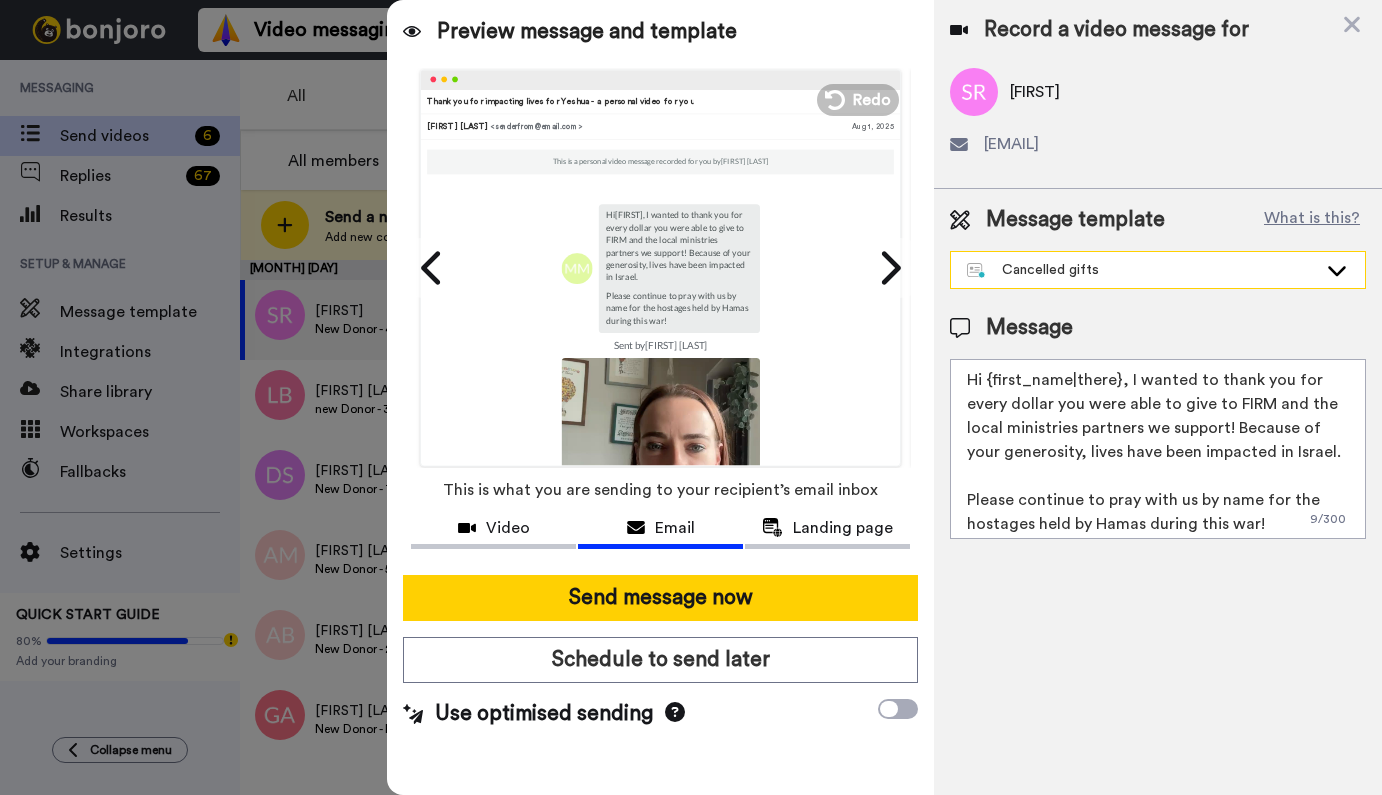 click on "Cancelled gifts" at bounding box center [1142, 270] 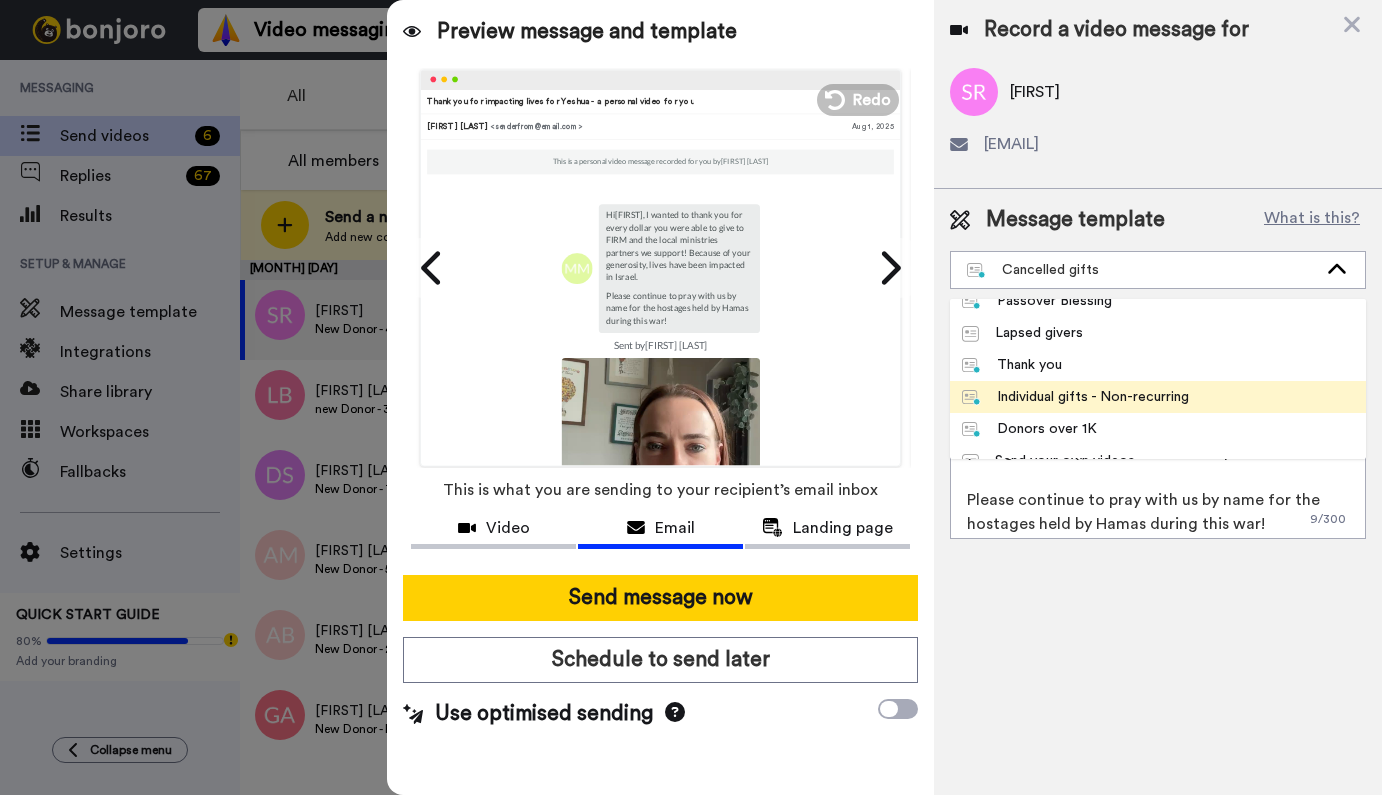 scroll, scrollTop: 437, scrollLeft: 0, axis: vertical 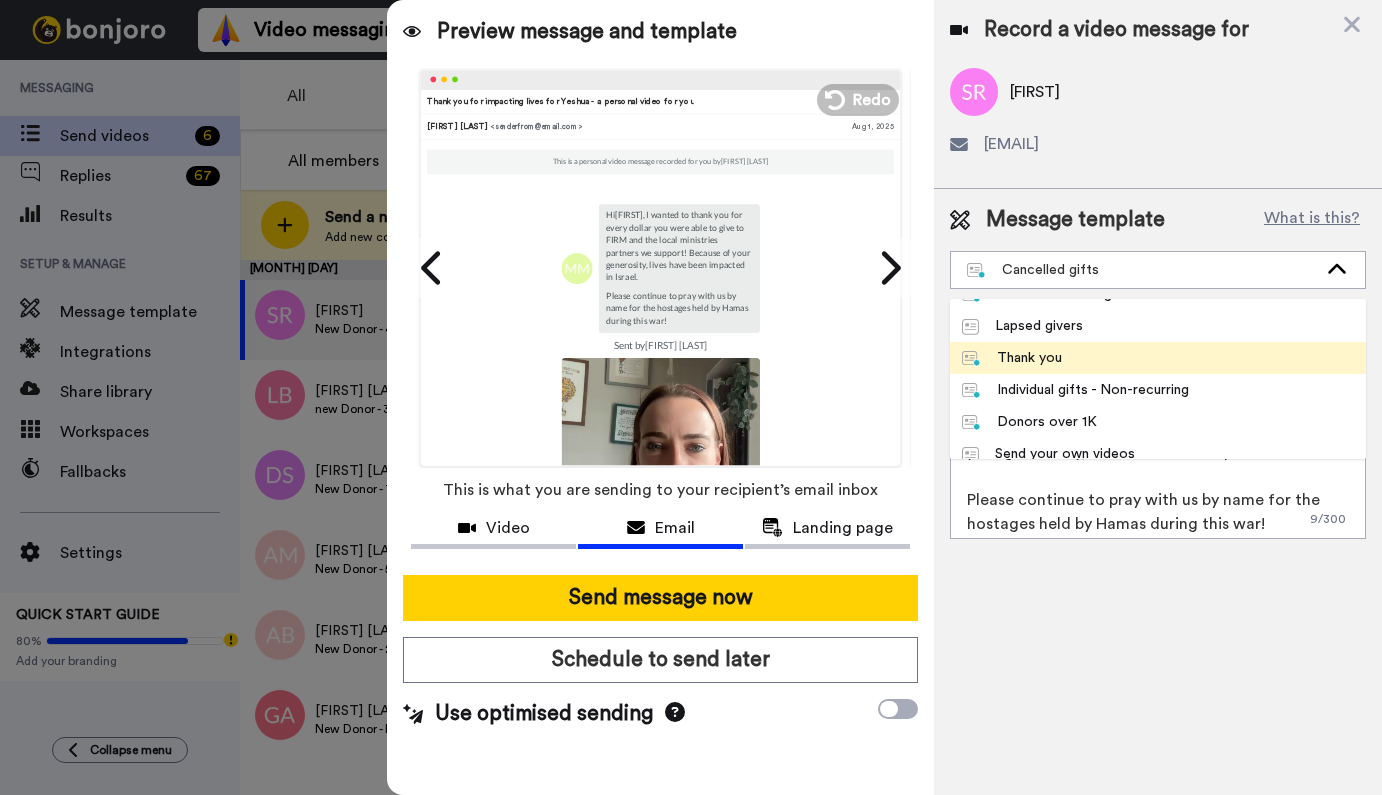 click on "Thank you" at bounding box center (1158, 358) 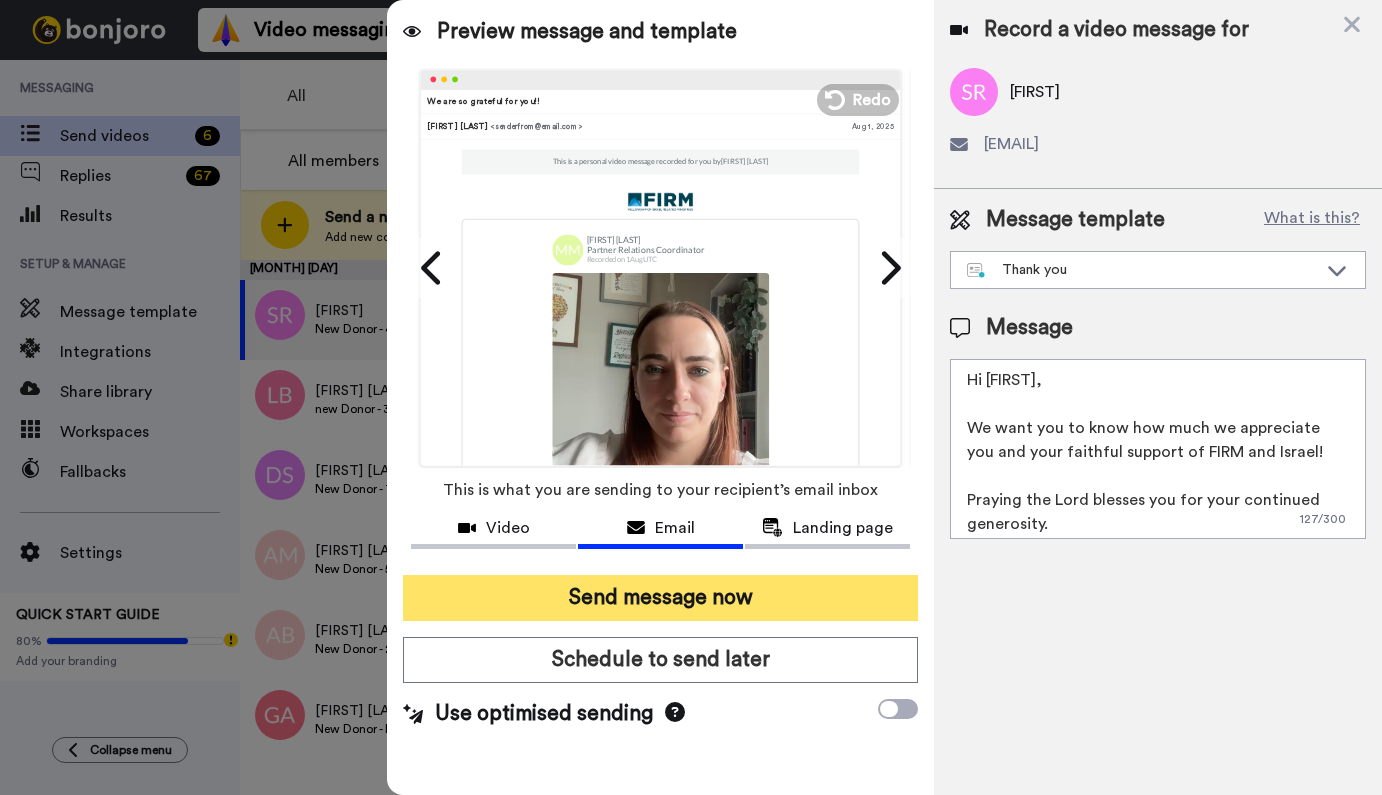 click on "Send message now" at bounding box center (660, 598) 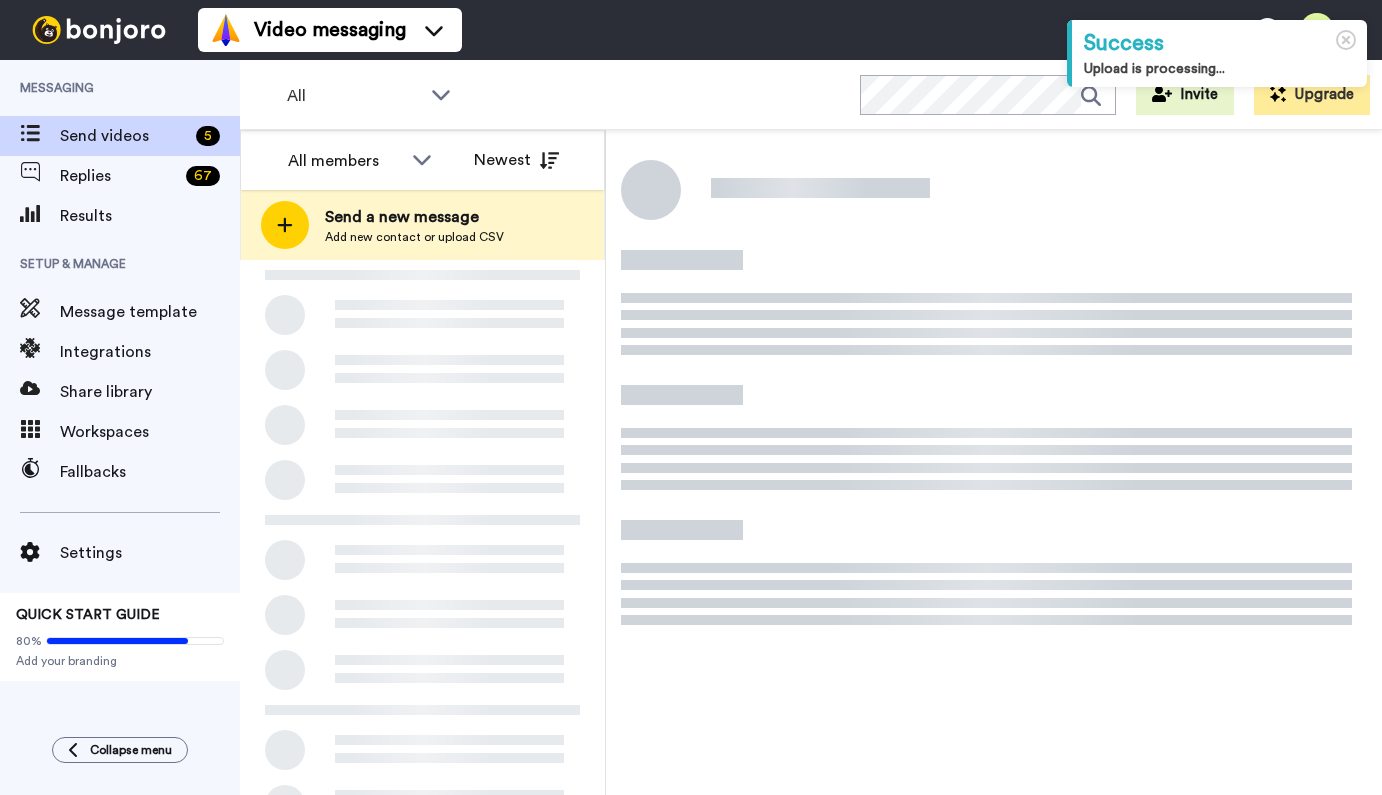 scroll, scrollTop: 0, scrollLeft: 0, axis: both 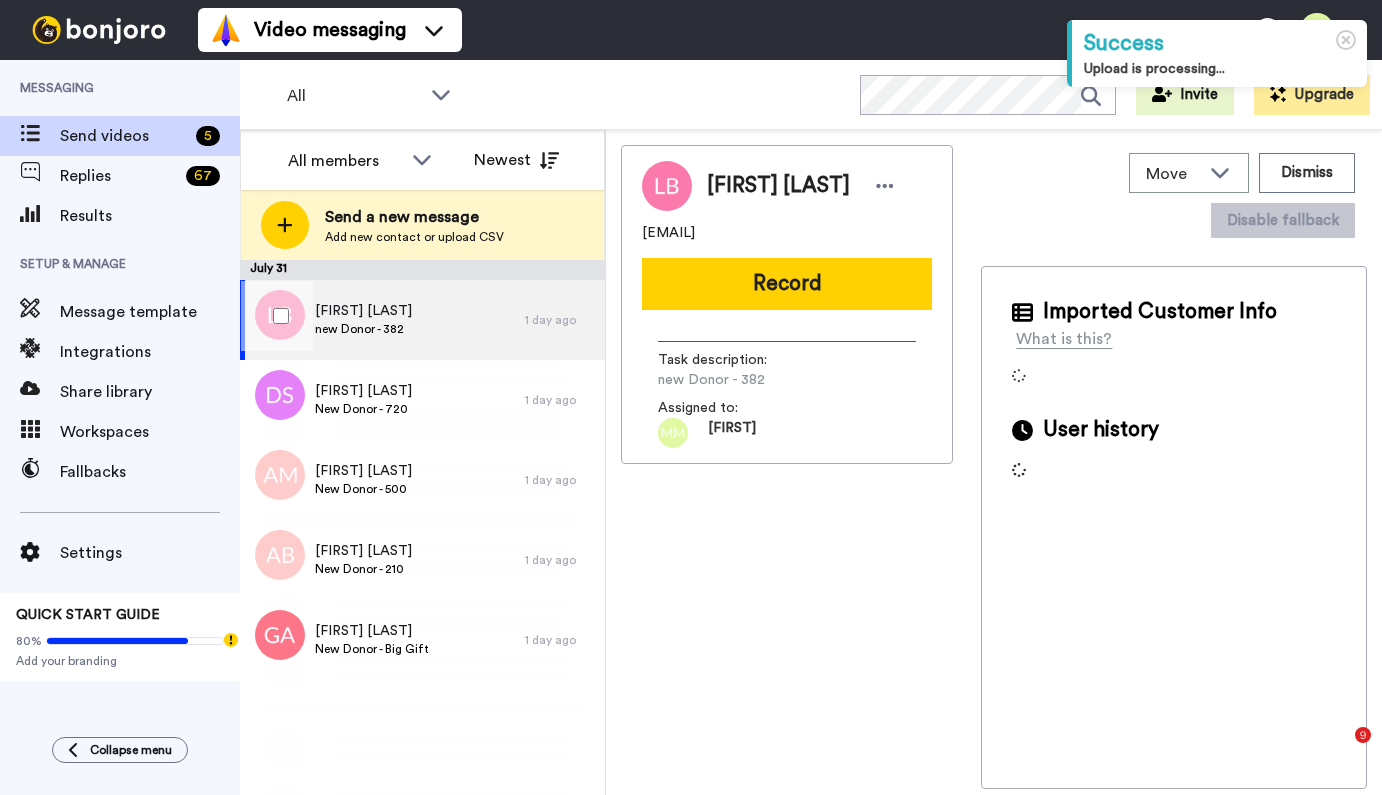click on "Lorraine Bowering" at bounding box center (363, 311) 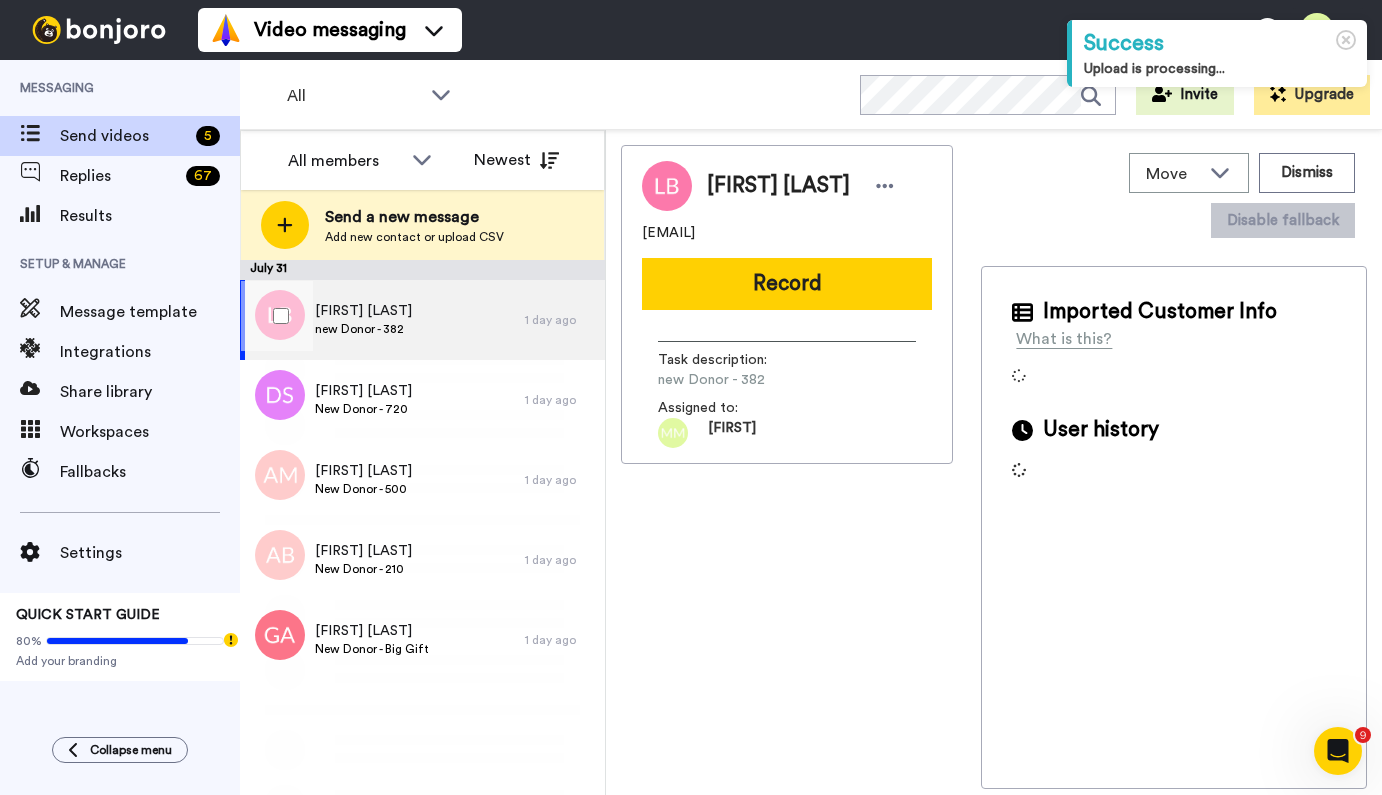 scroll, scrollTop: 0, scrollLeft: 0, axis: both 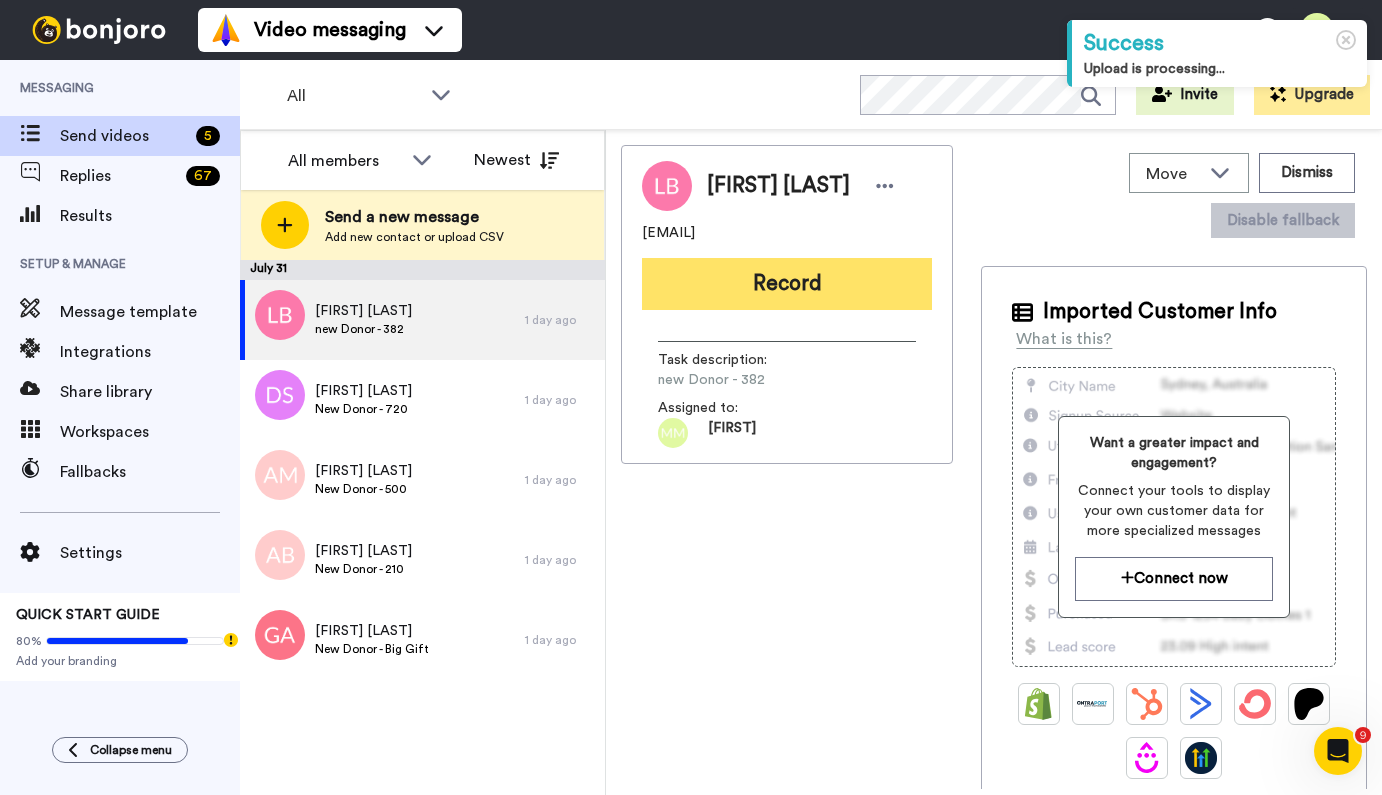 click on "Record" at bounding box center (787, 284) 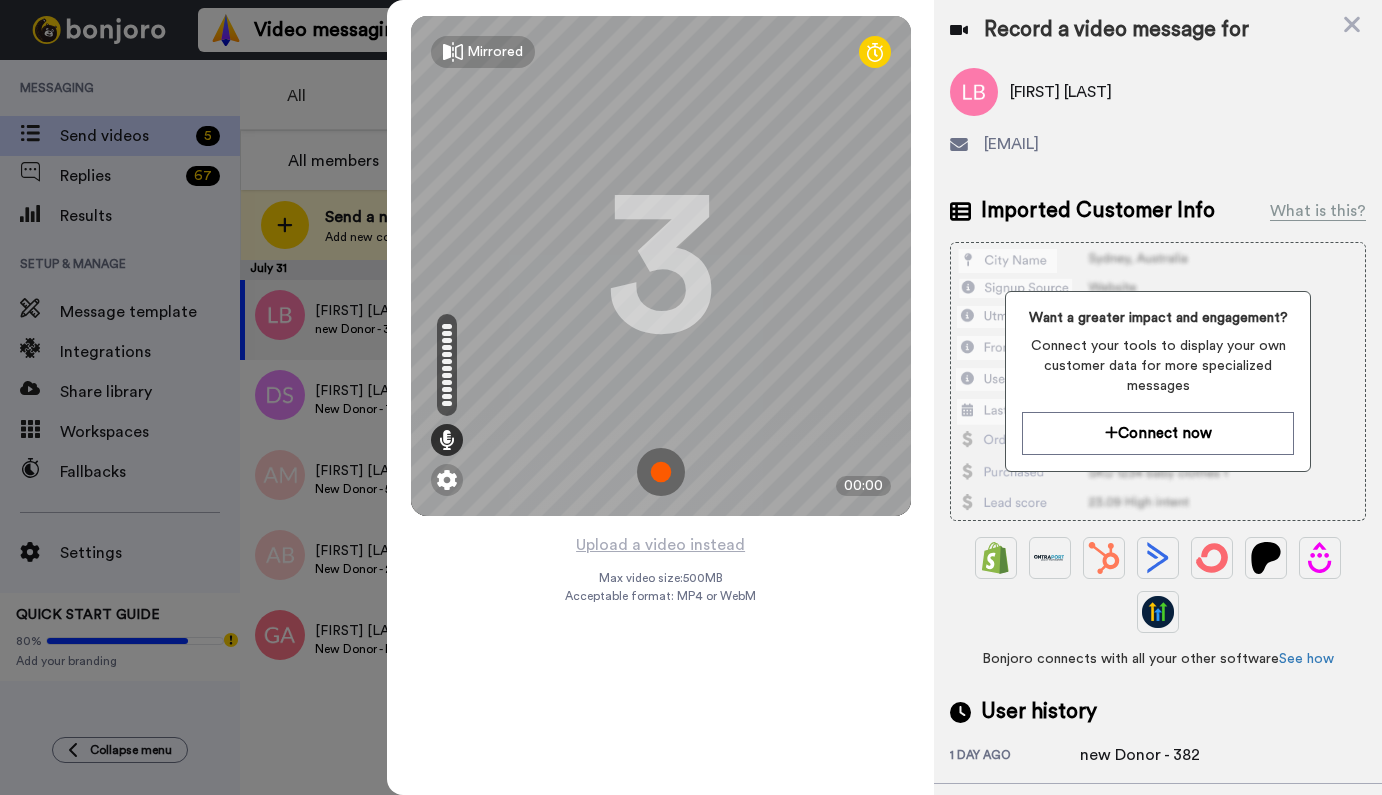 click at bounding box center (661, 472) 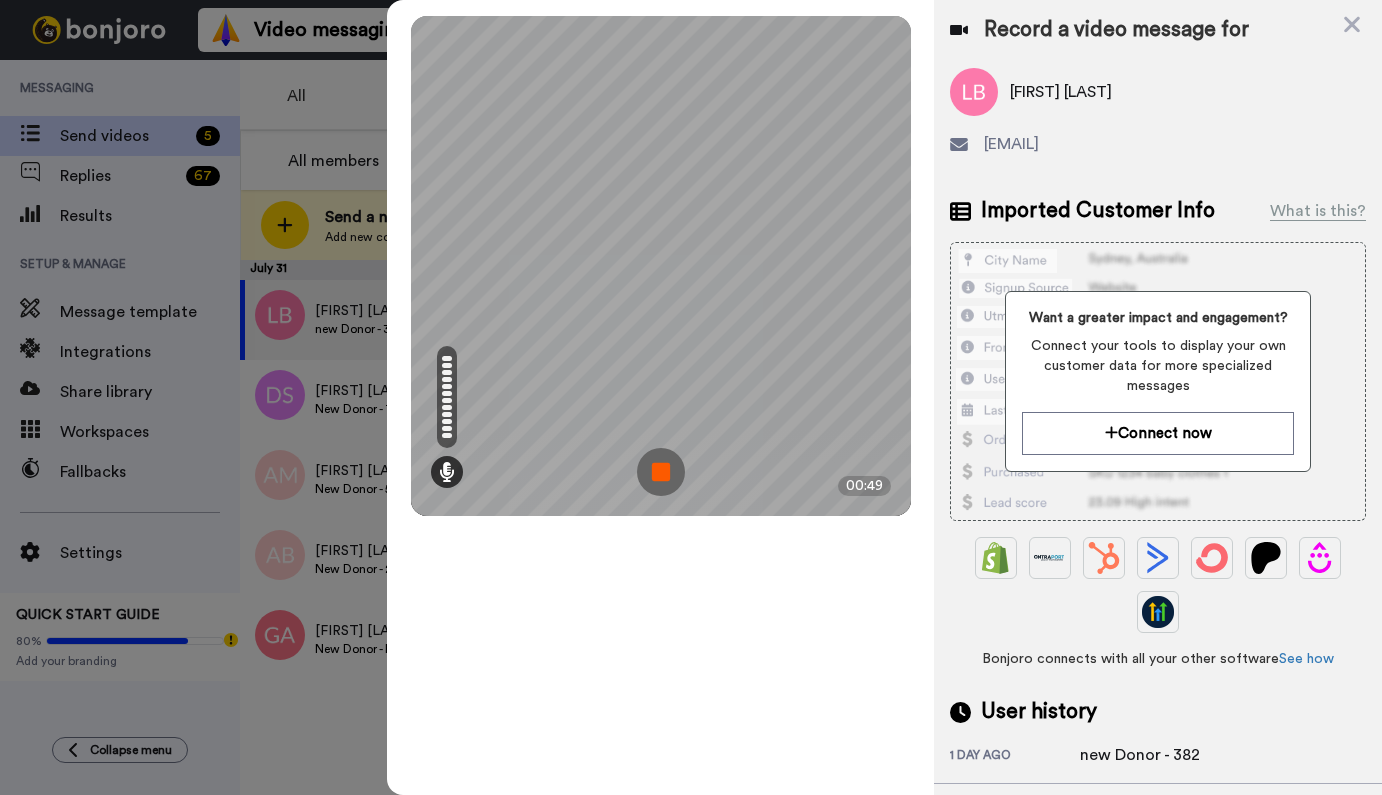click at bounding box center (661, 472) 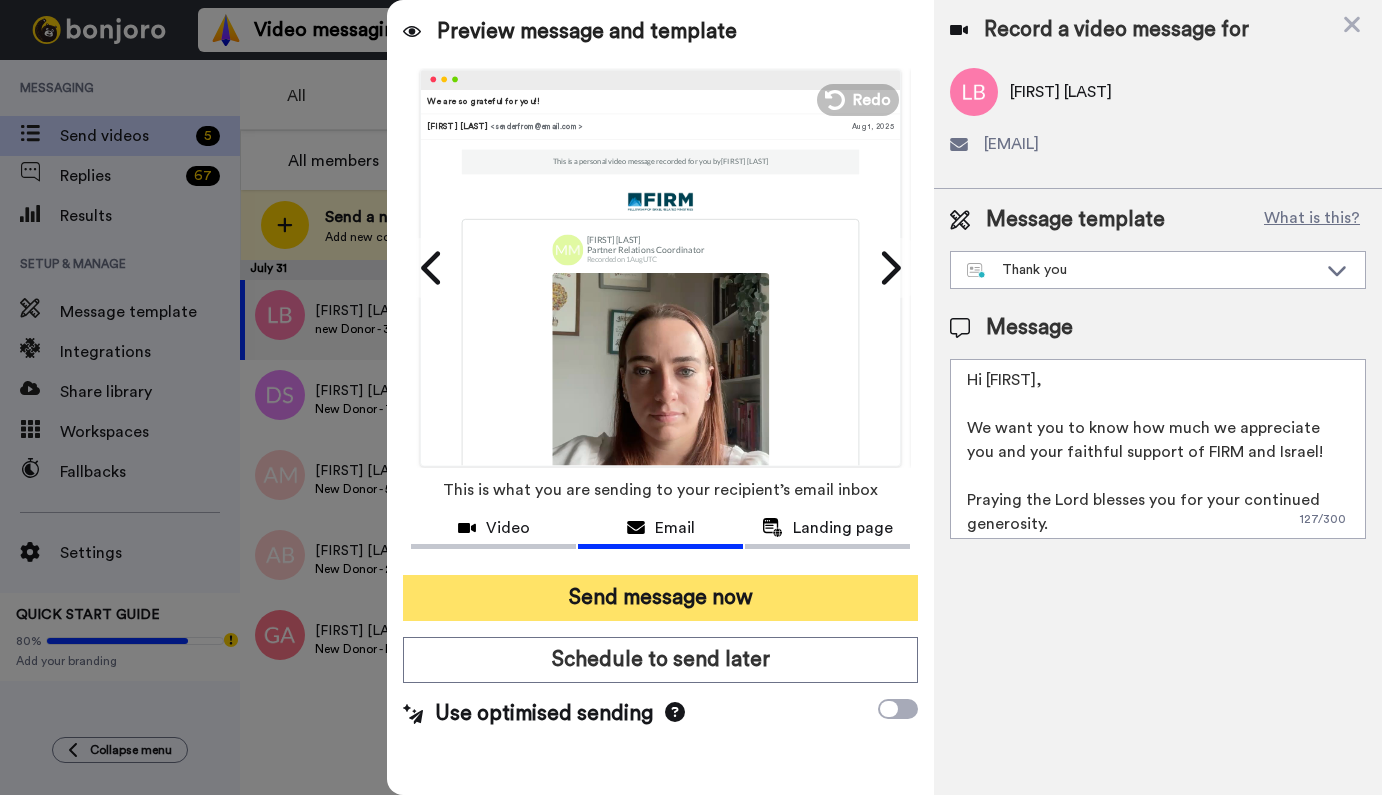 click on "Send message now" at bounding box center (660, 598) 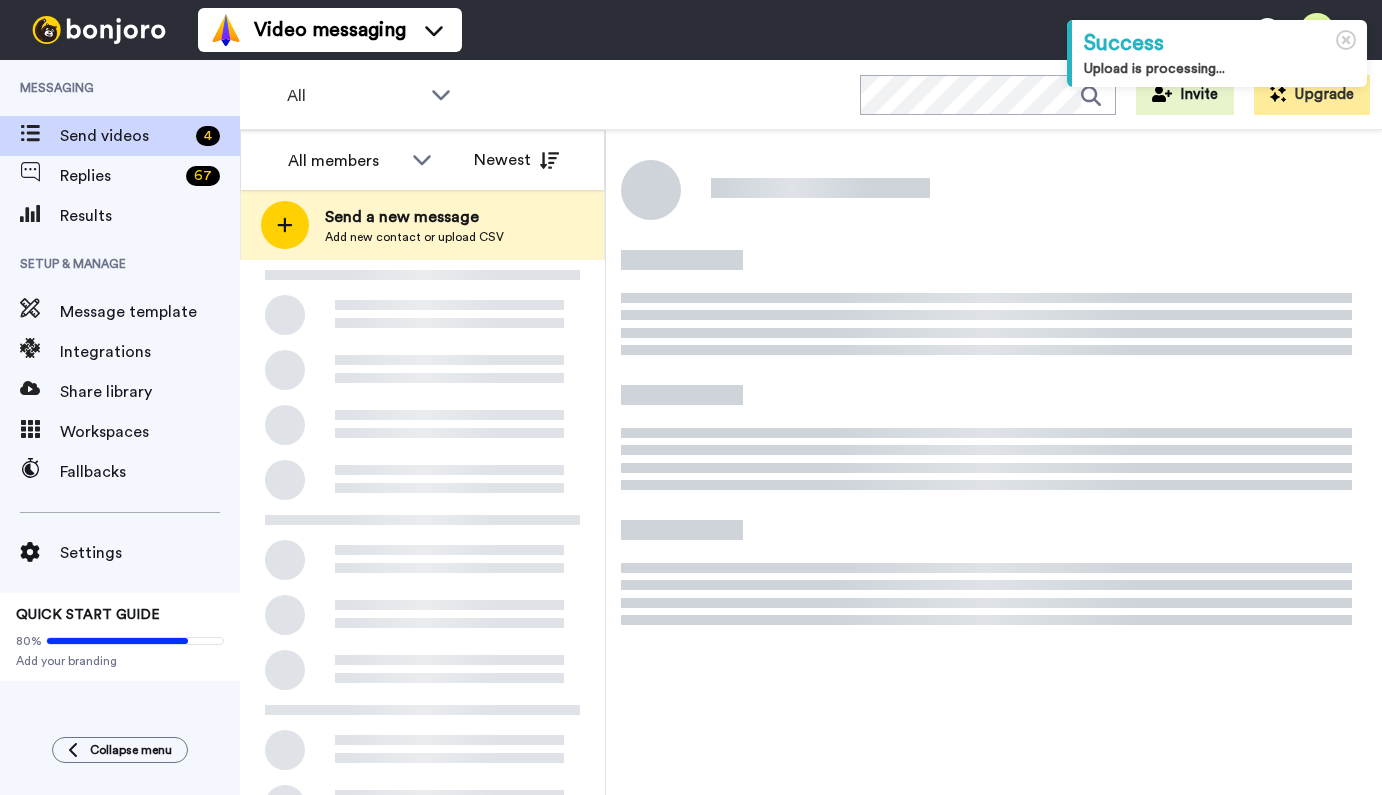 scroll, scrollTop: 0, scrollLeft: 0, axis: both 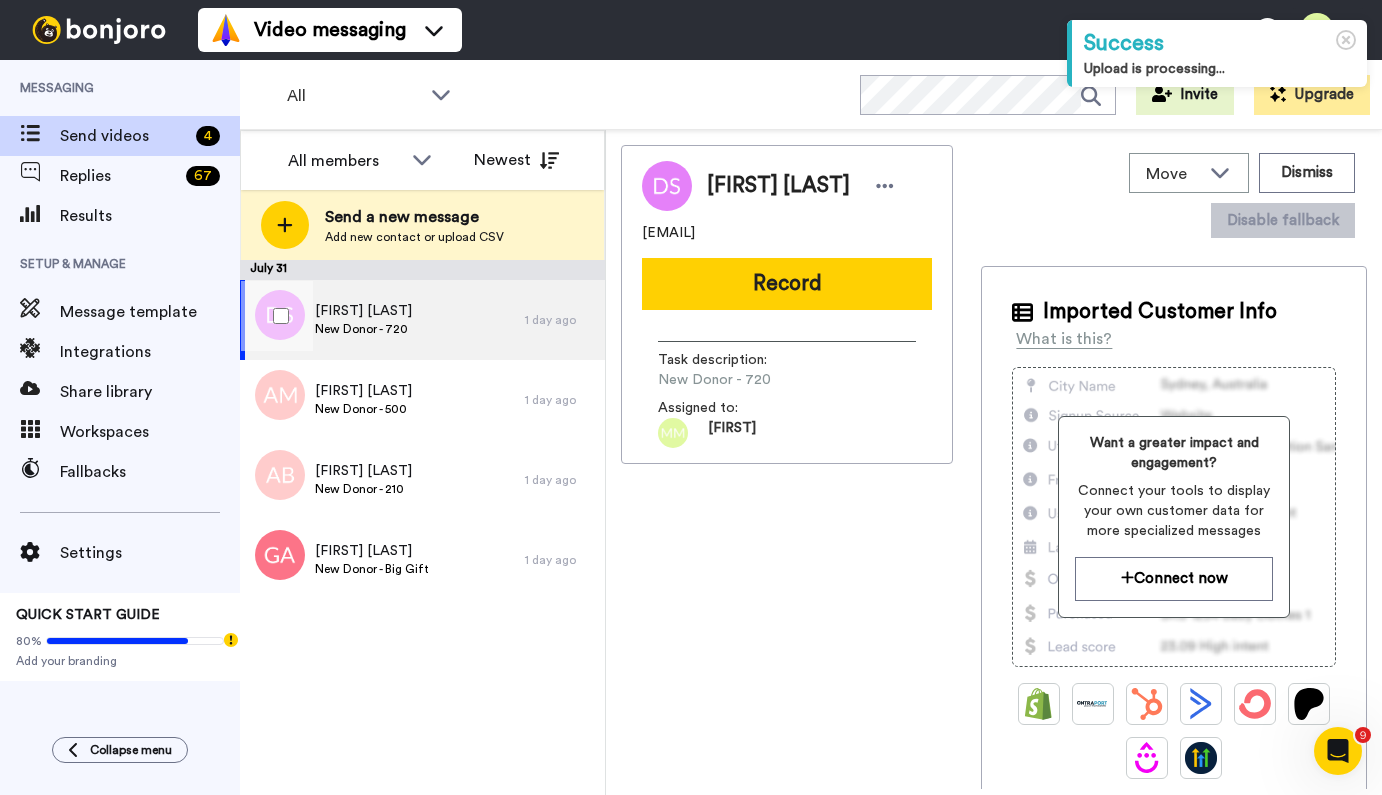 click on "[FIRST] [LAST]" at bounding box center [363, 311] 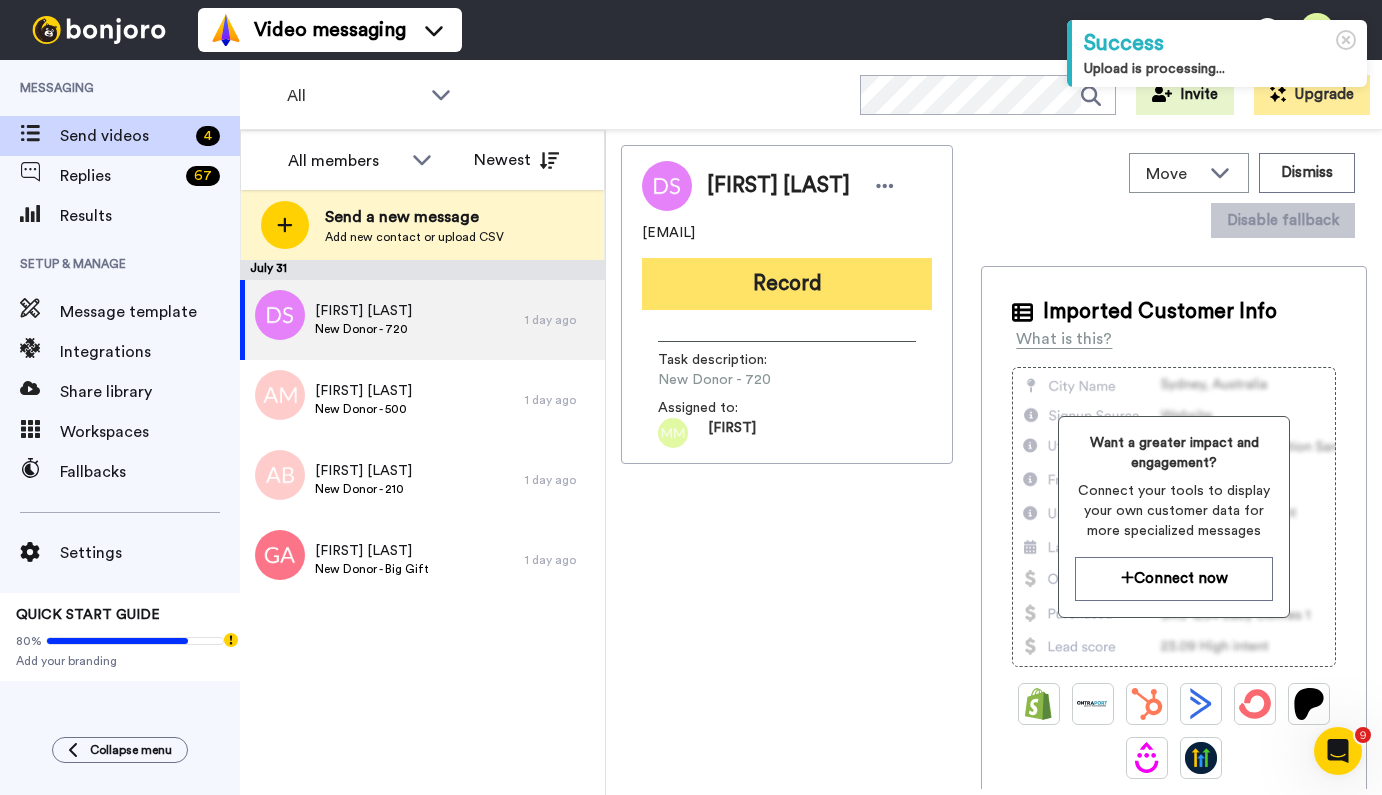 click on "Record" at bounding box center (787, 284) 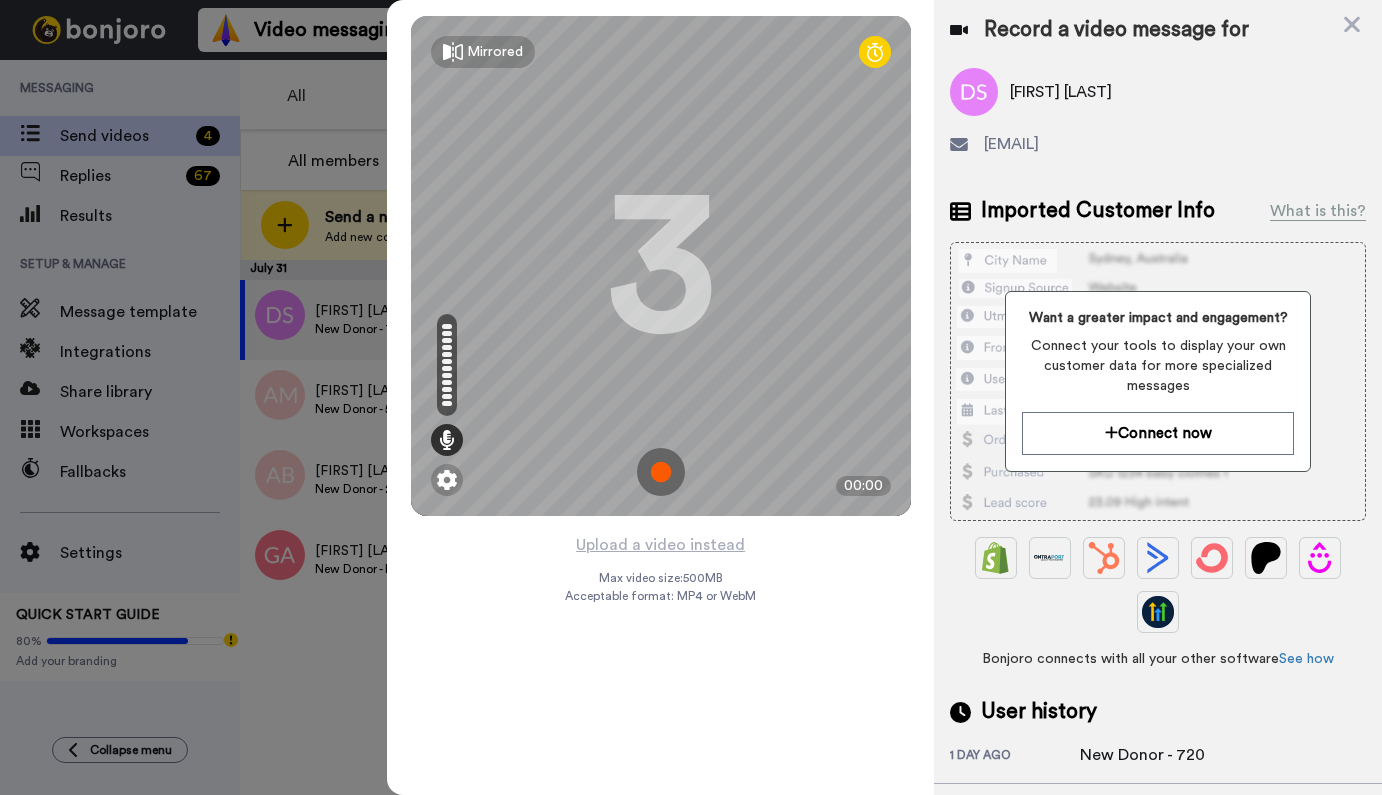click at bounding box center [661, 472] 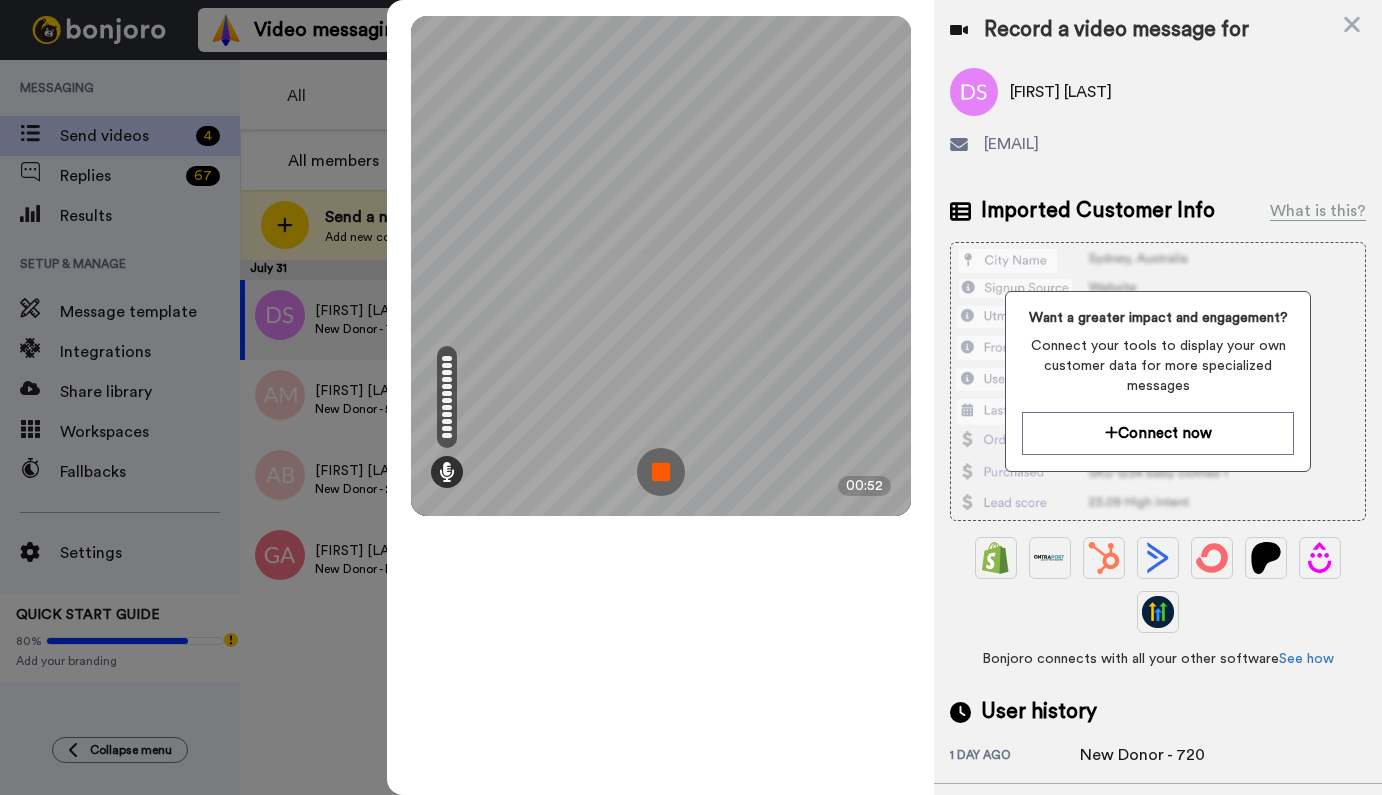 click at bounding box center [661, 472] 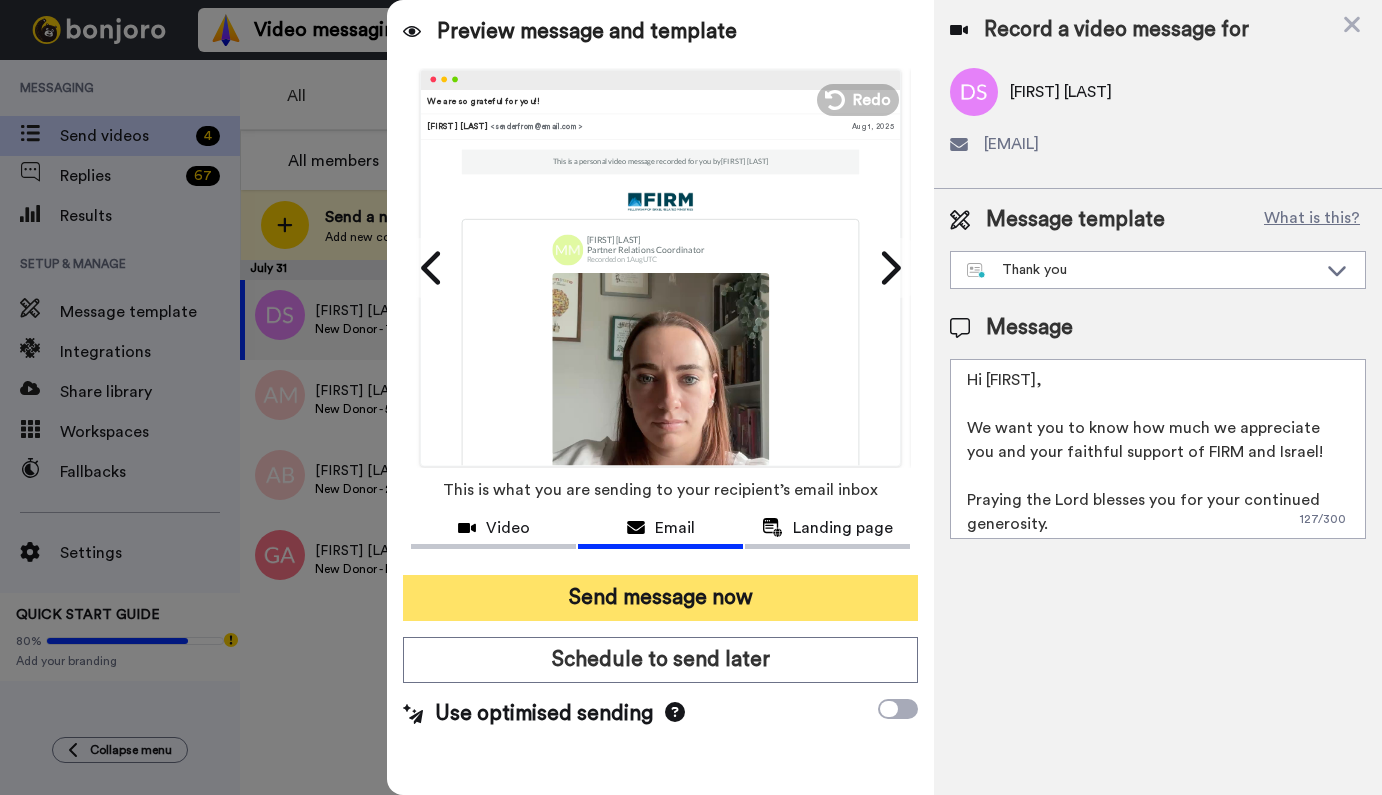 click on "Send message now" at bounding box center [660, 598] 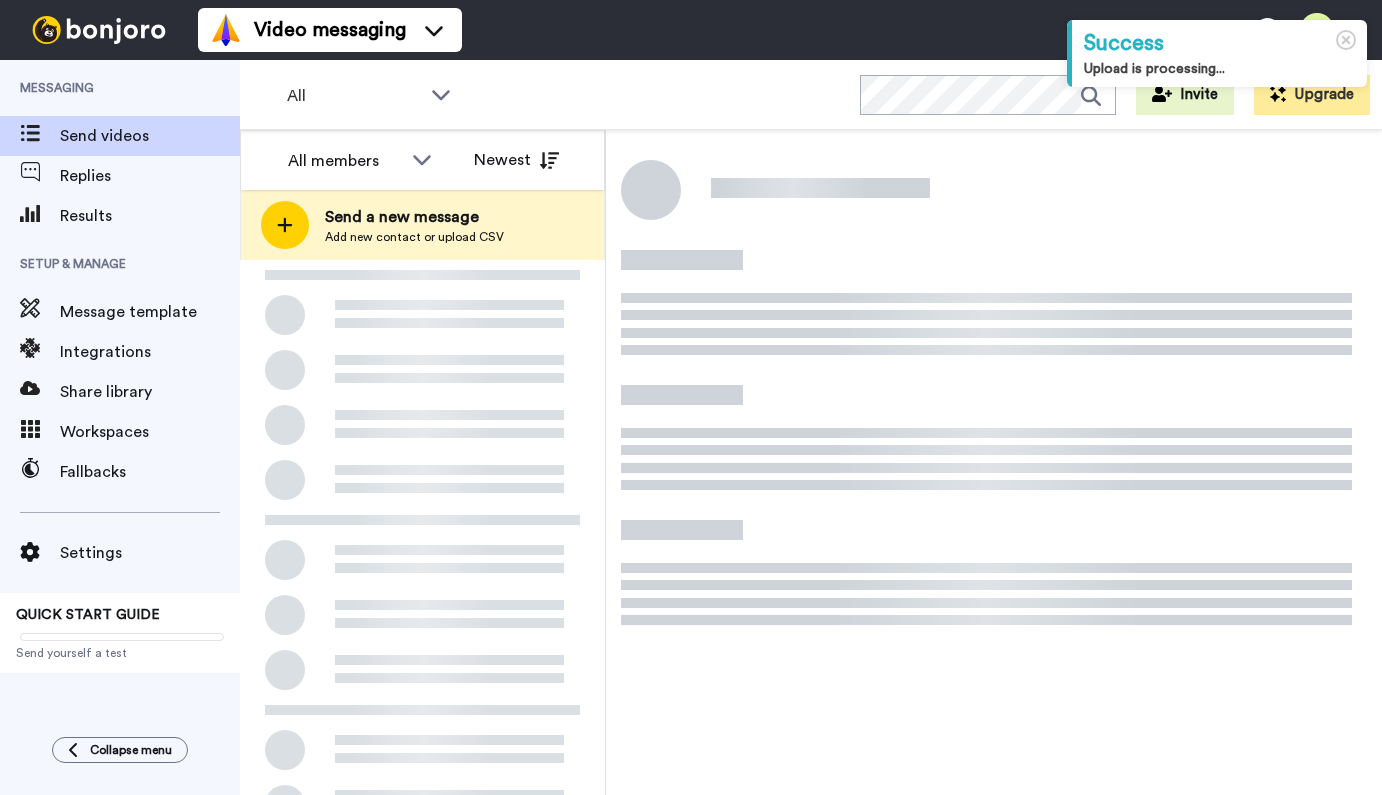 scroll, scrollTop: 0, scrollLeft: 0, axis: both 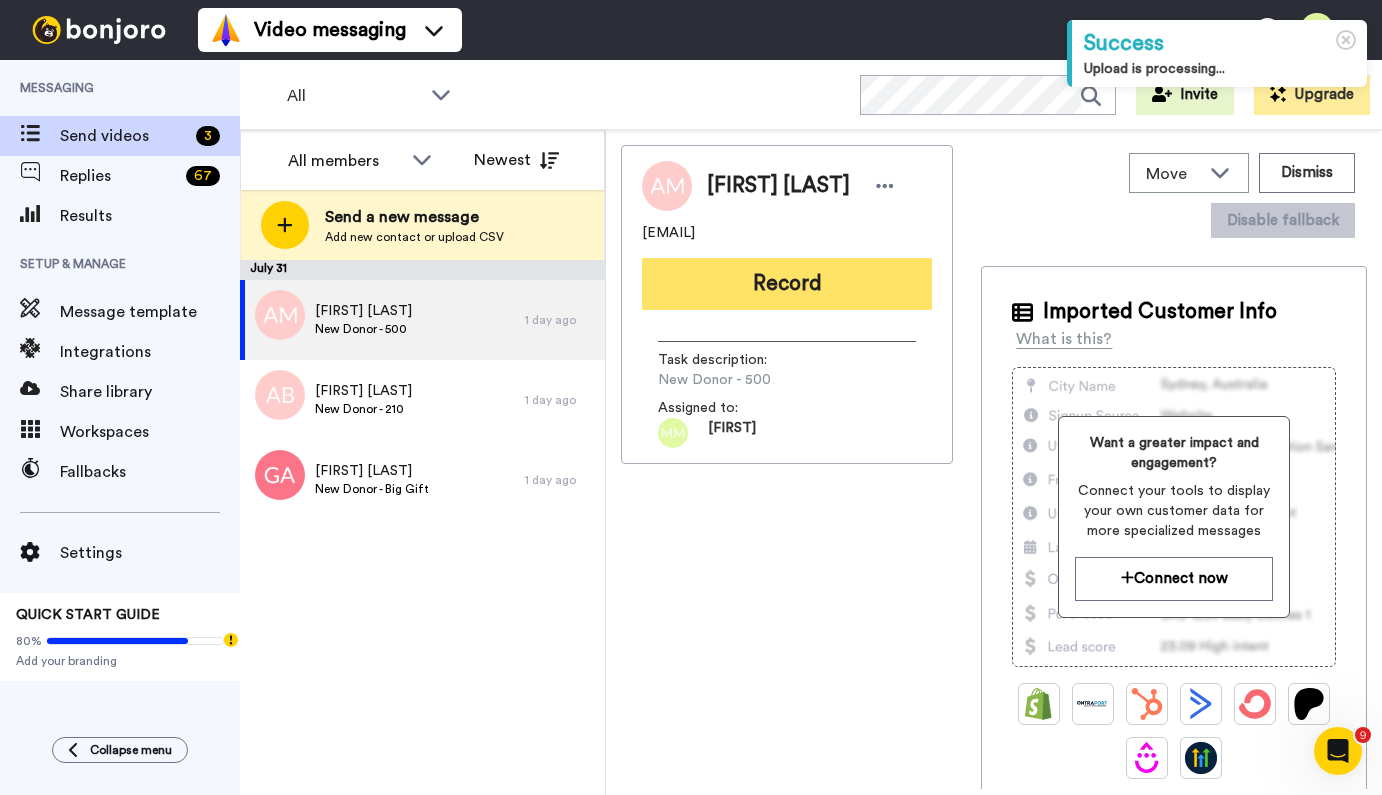 click on "Record" at bounding box center (787, 284) 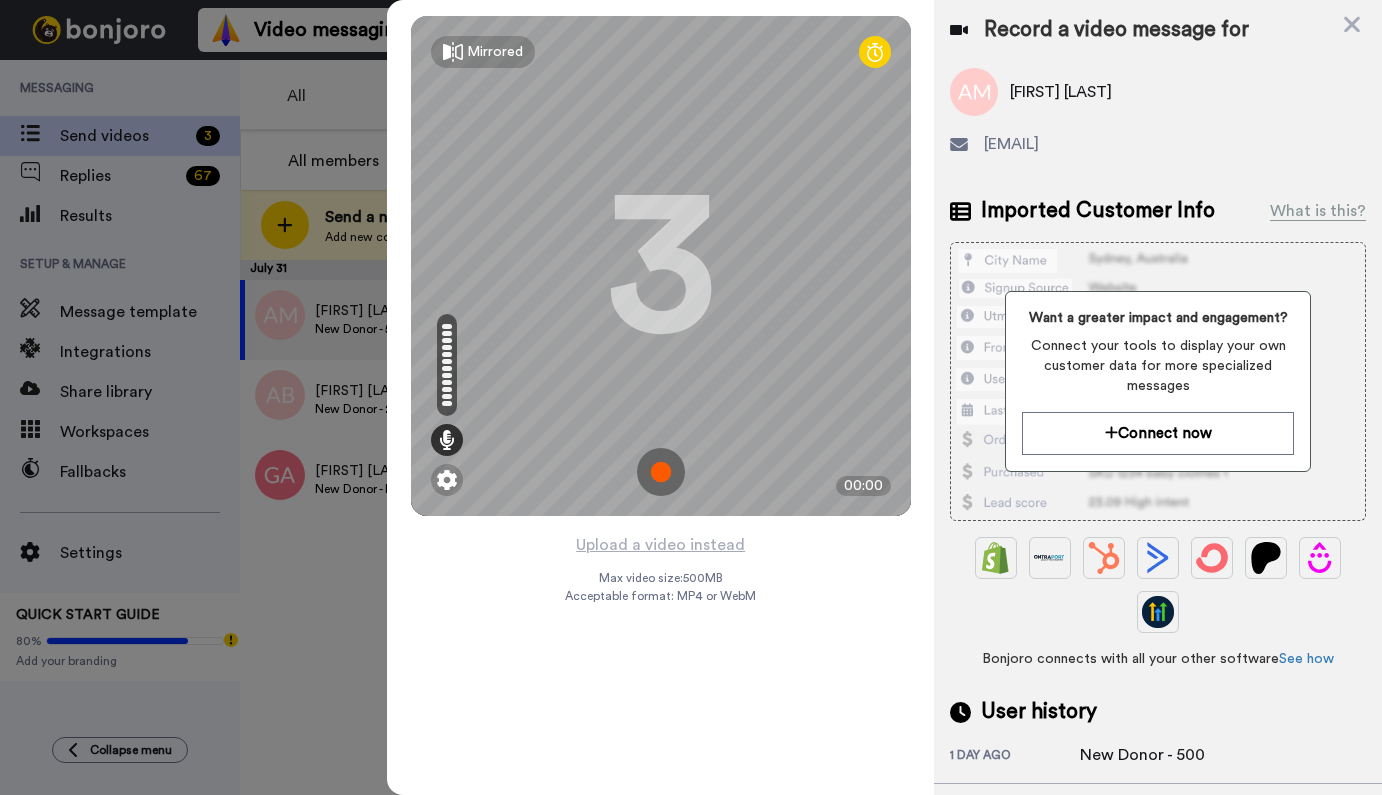 click at bounding box center (661, 472) 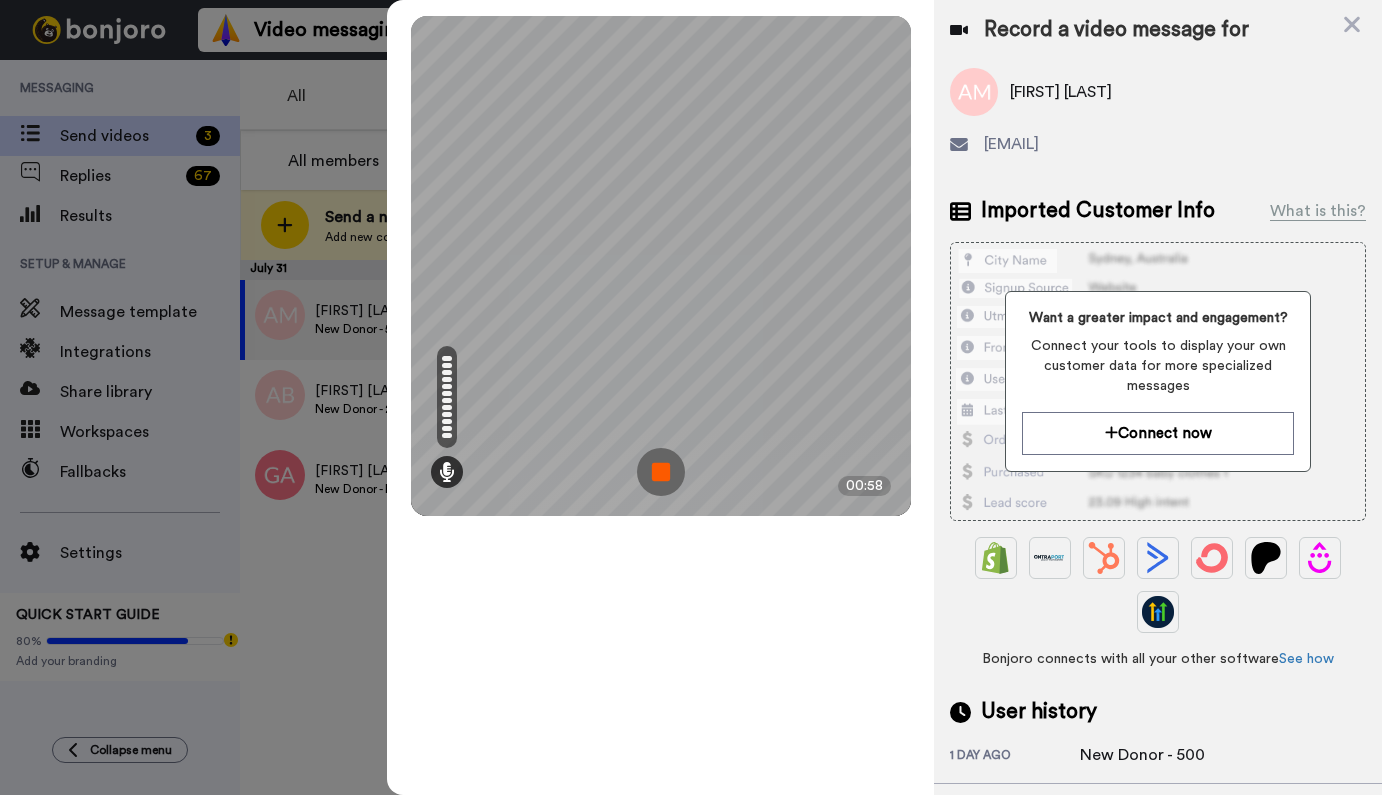 click at bounding box center [661, 472] 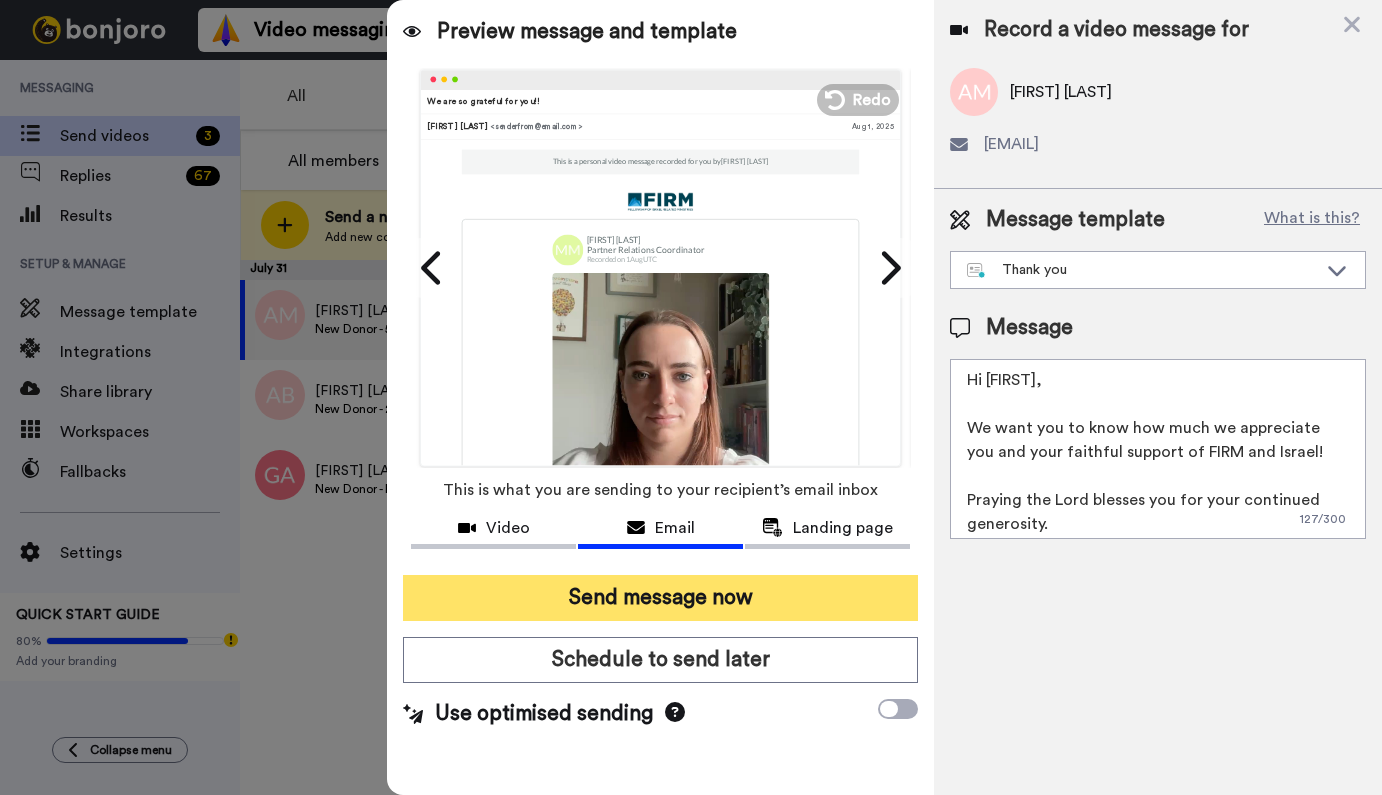 click on "Send message now" at bounding box center (660, 598) 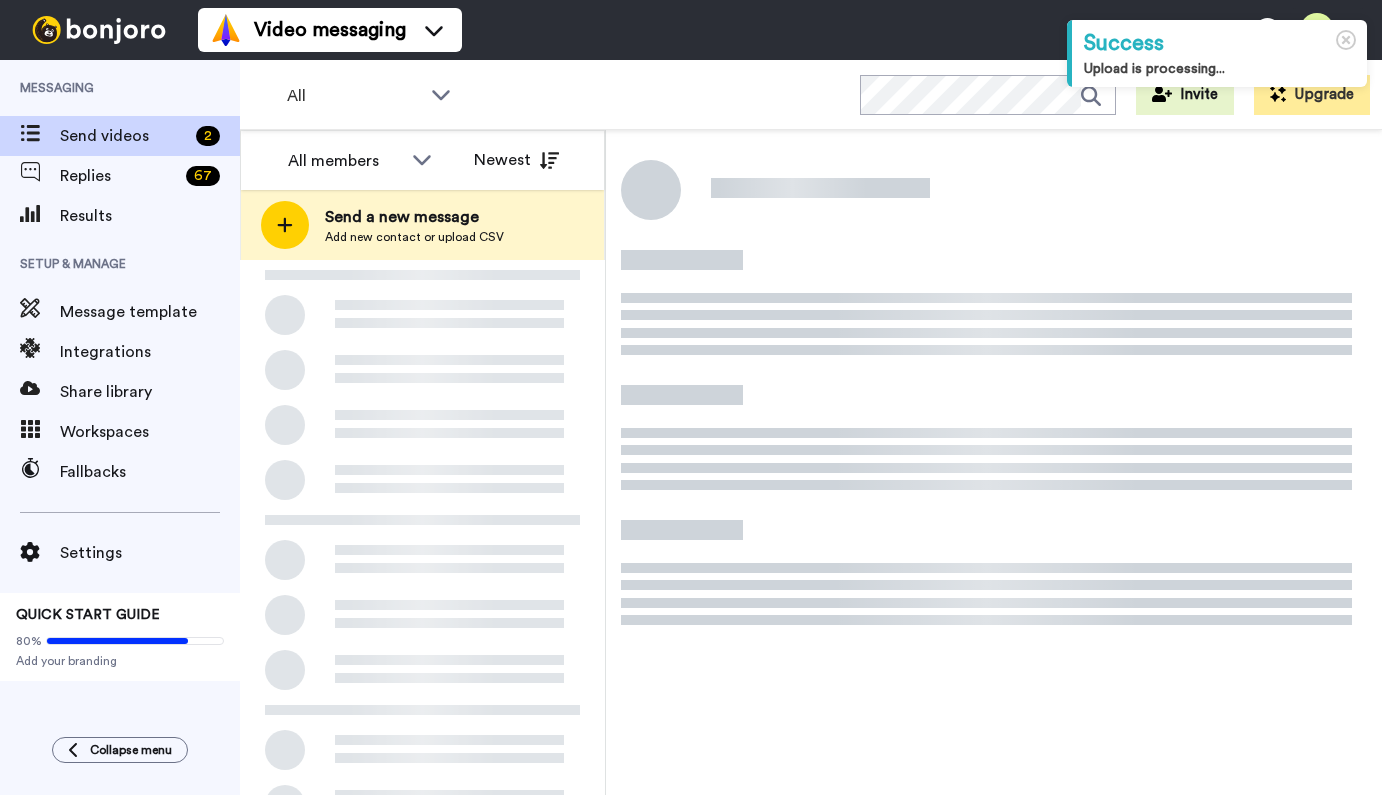 scroll, scrollTop: 0, scrollLeft: 0, axis: both 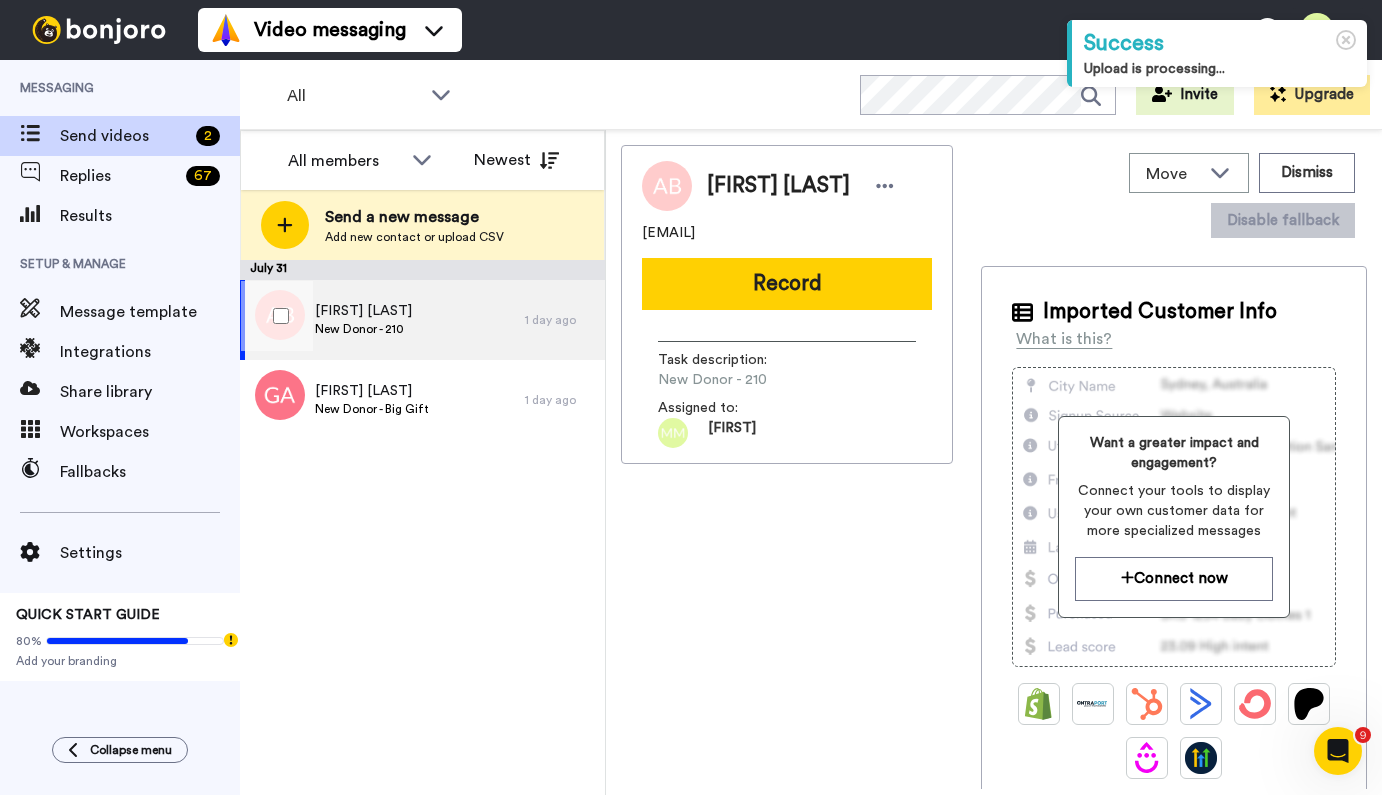 click on "New Donor - 210" at bounding box center [363, 329] 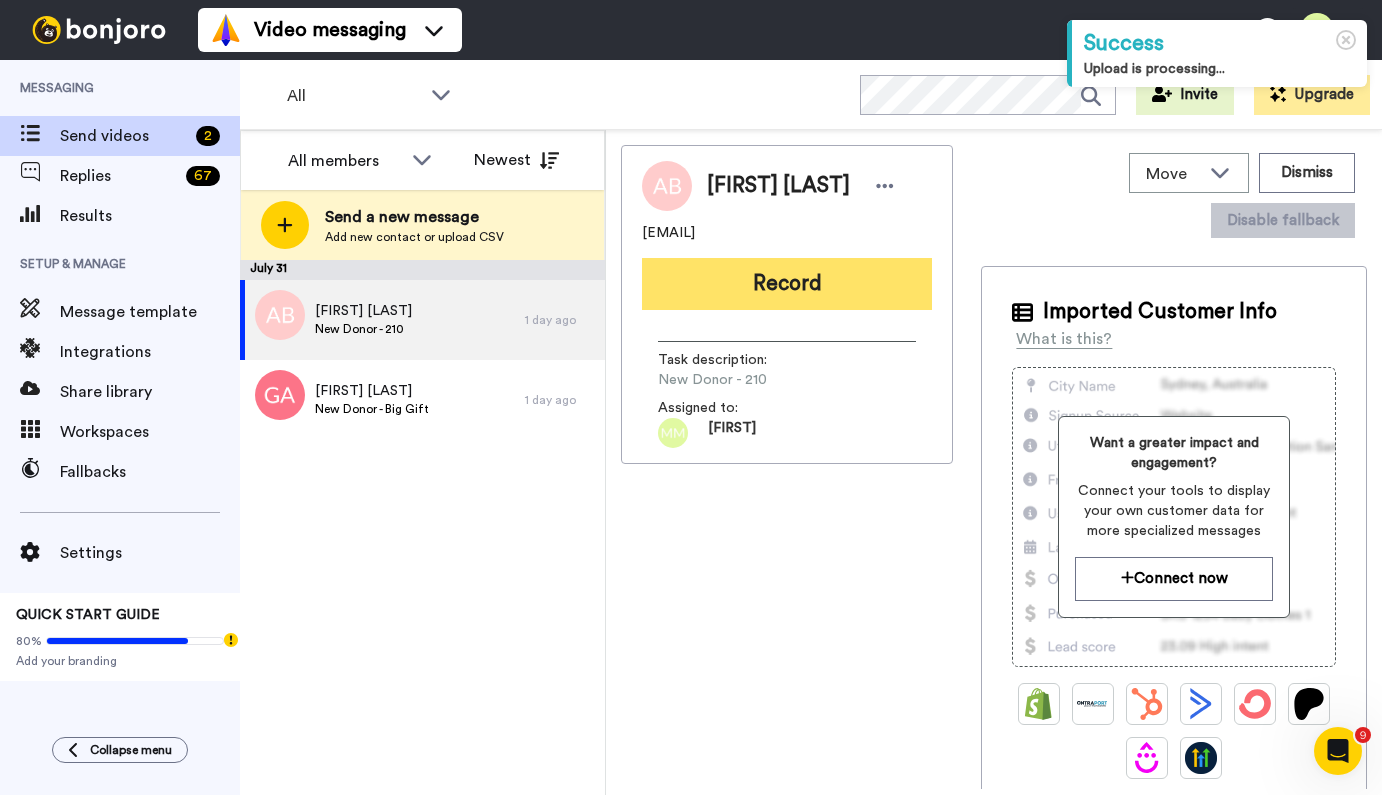 click on "Record" at bounding box center [787, 284] 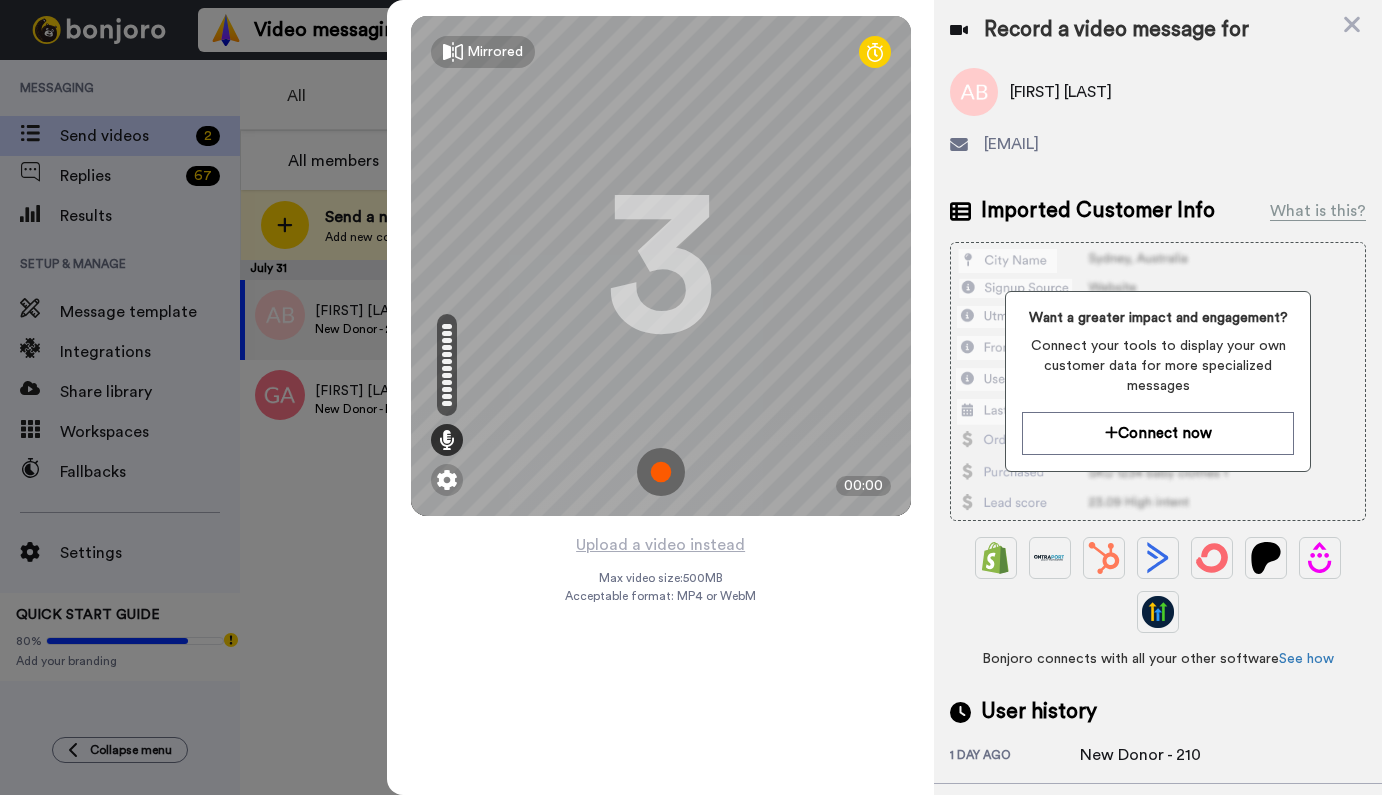 click at bounding box center [661, 472] 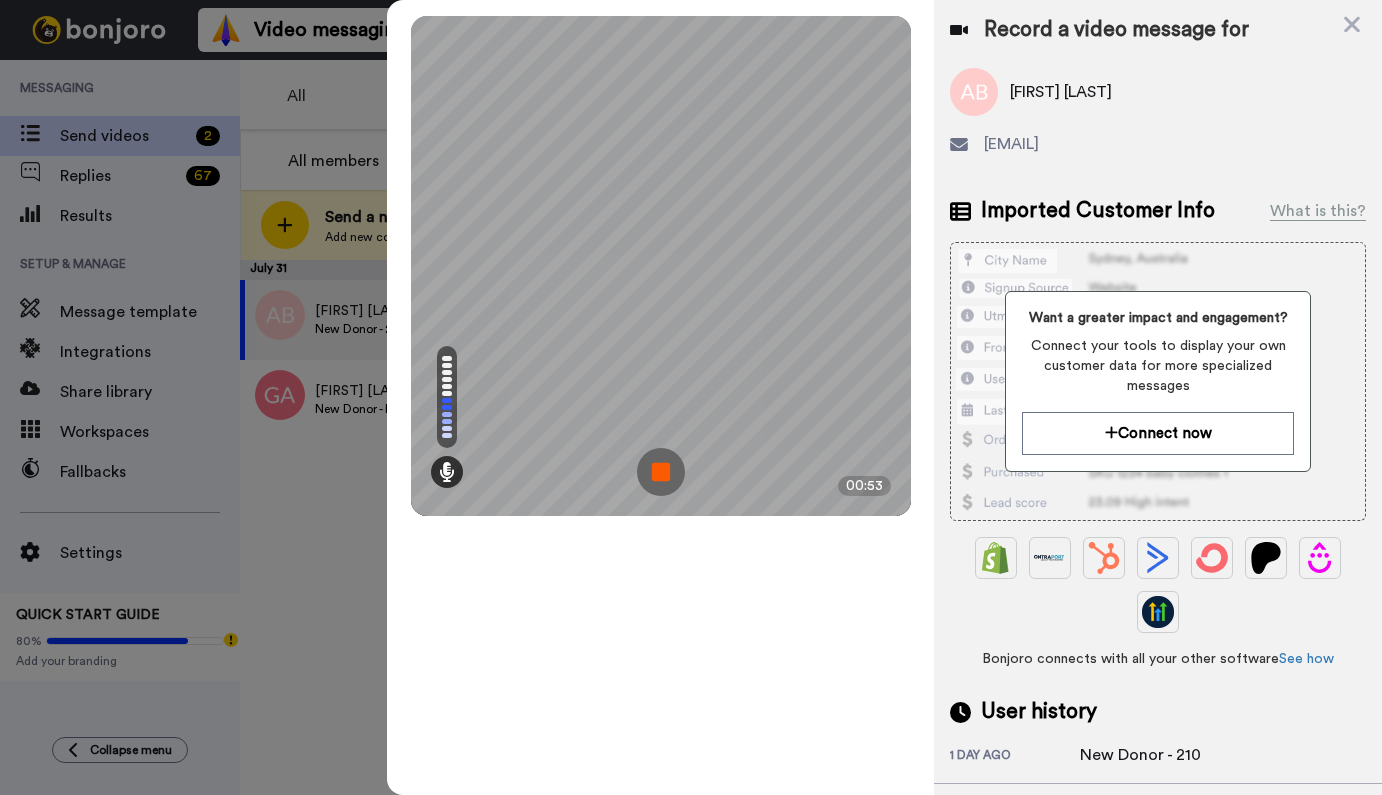 click at bounding box center [661, 472] 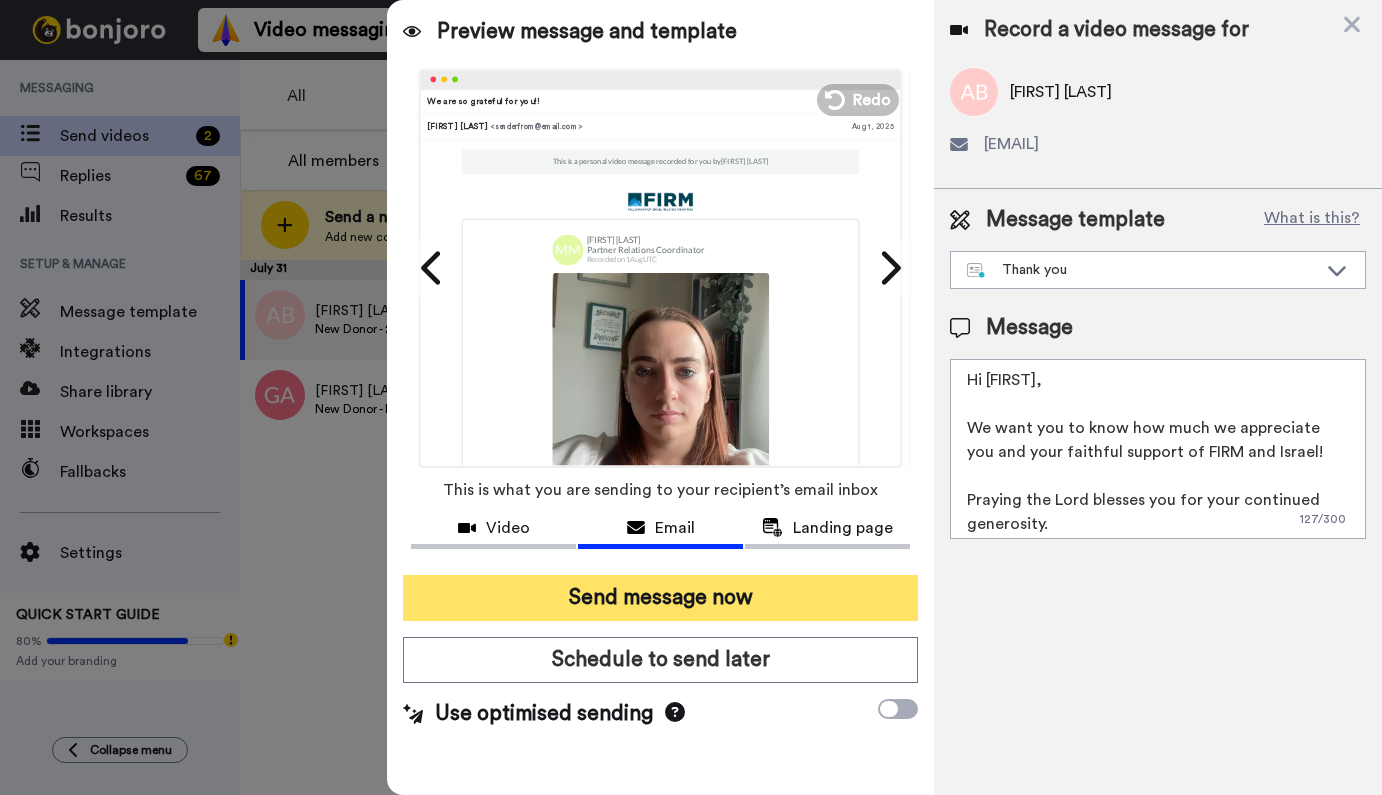 click on "Send message now" at bounding box center [660, 598] 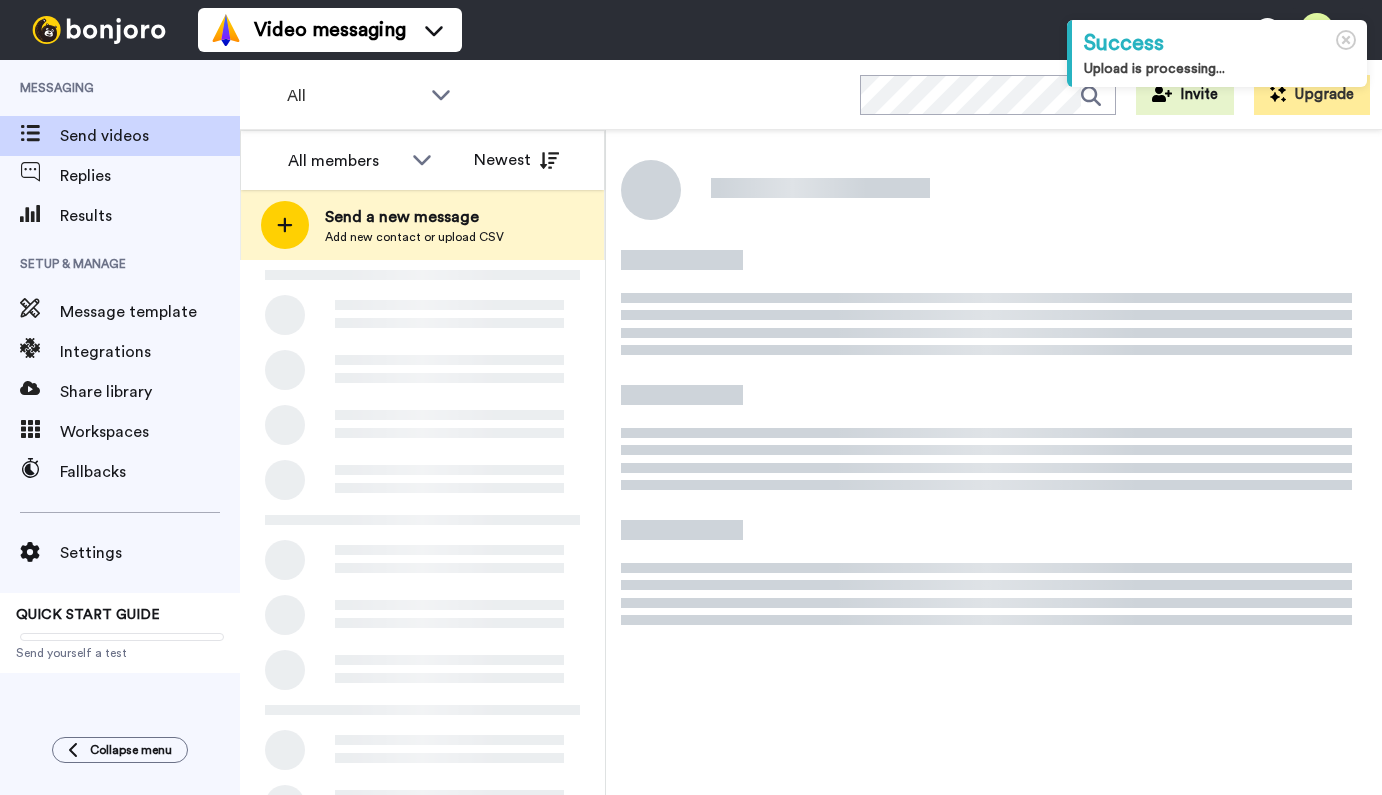 scroll, scrollTop: 0, scrollLeft: 0, axis: both 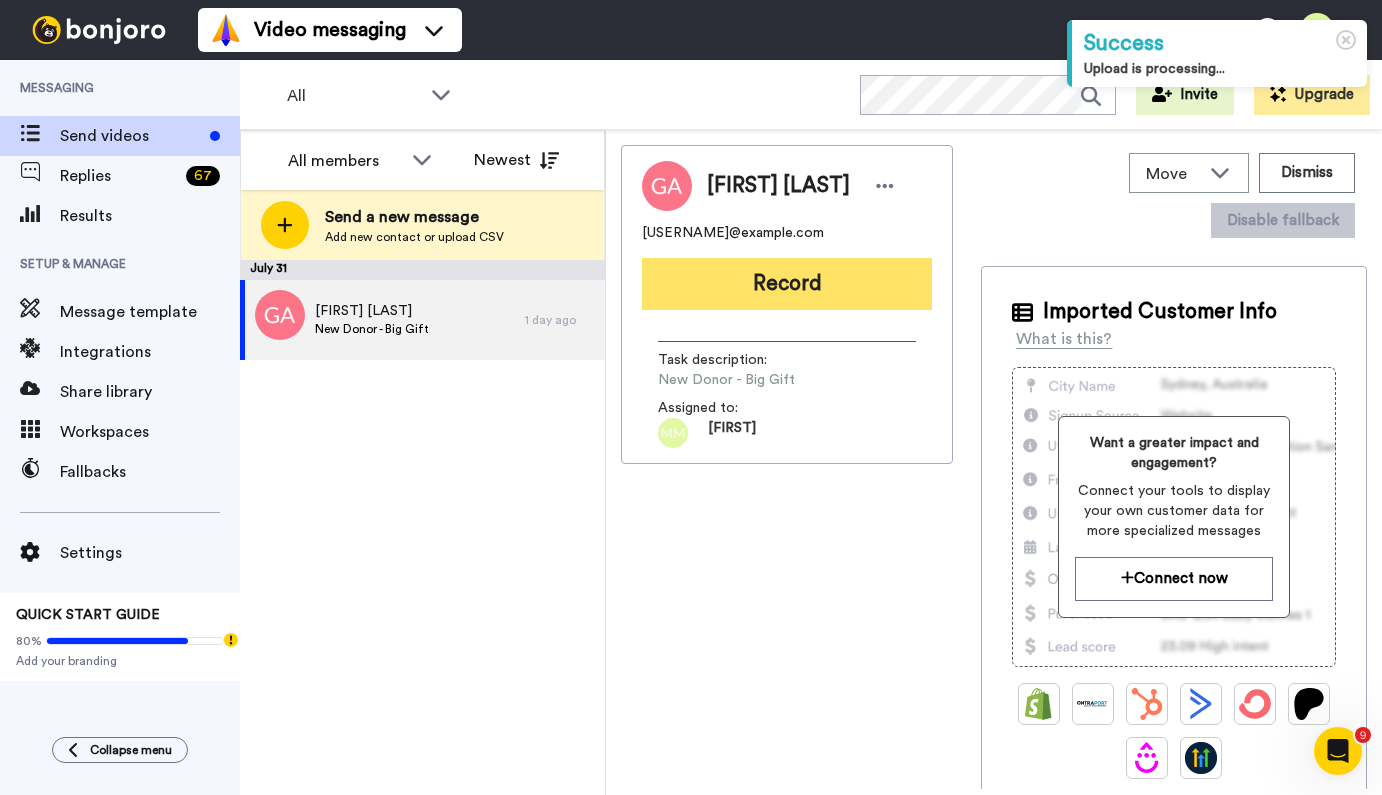 click on "Record" at bounding box center (787, 284) 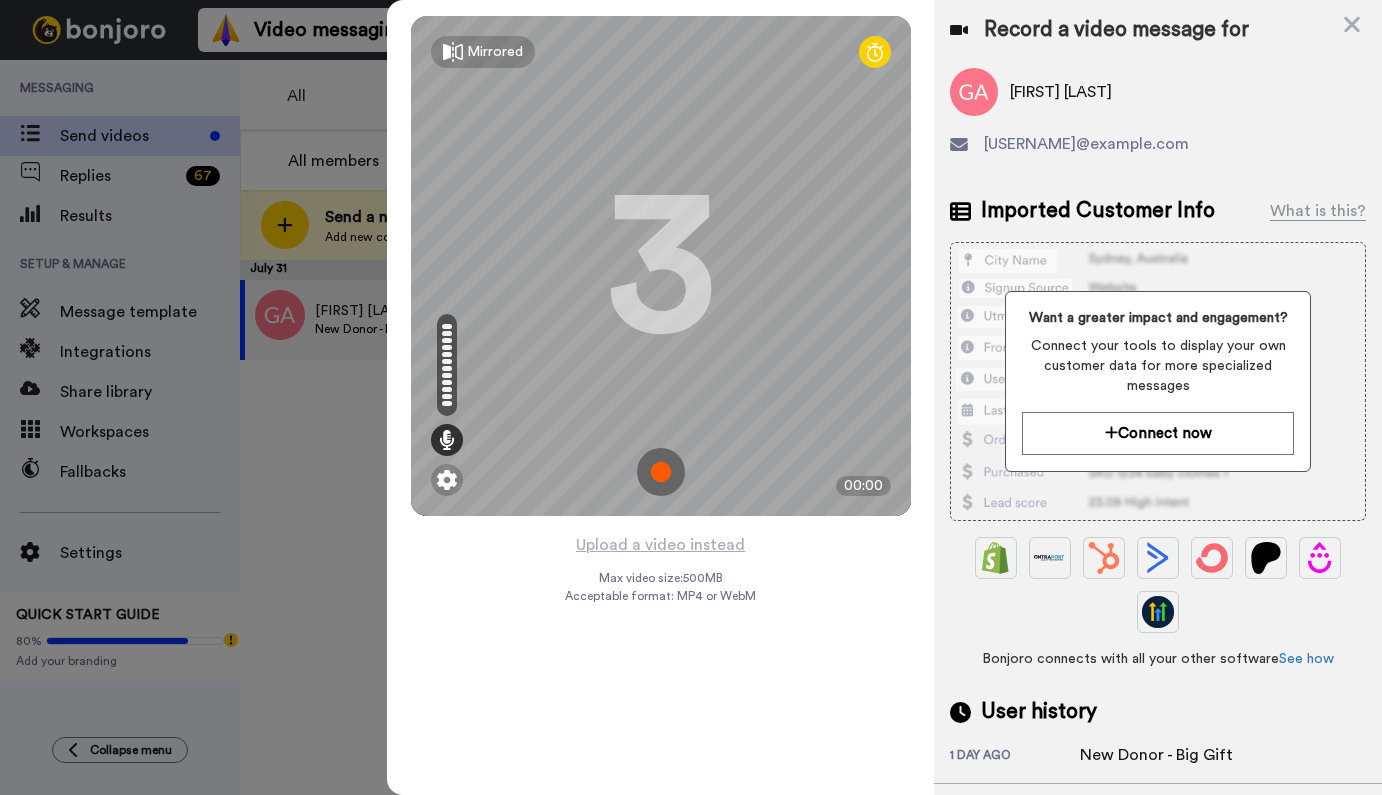 click at bounding box center (661, 472) 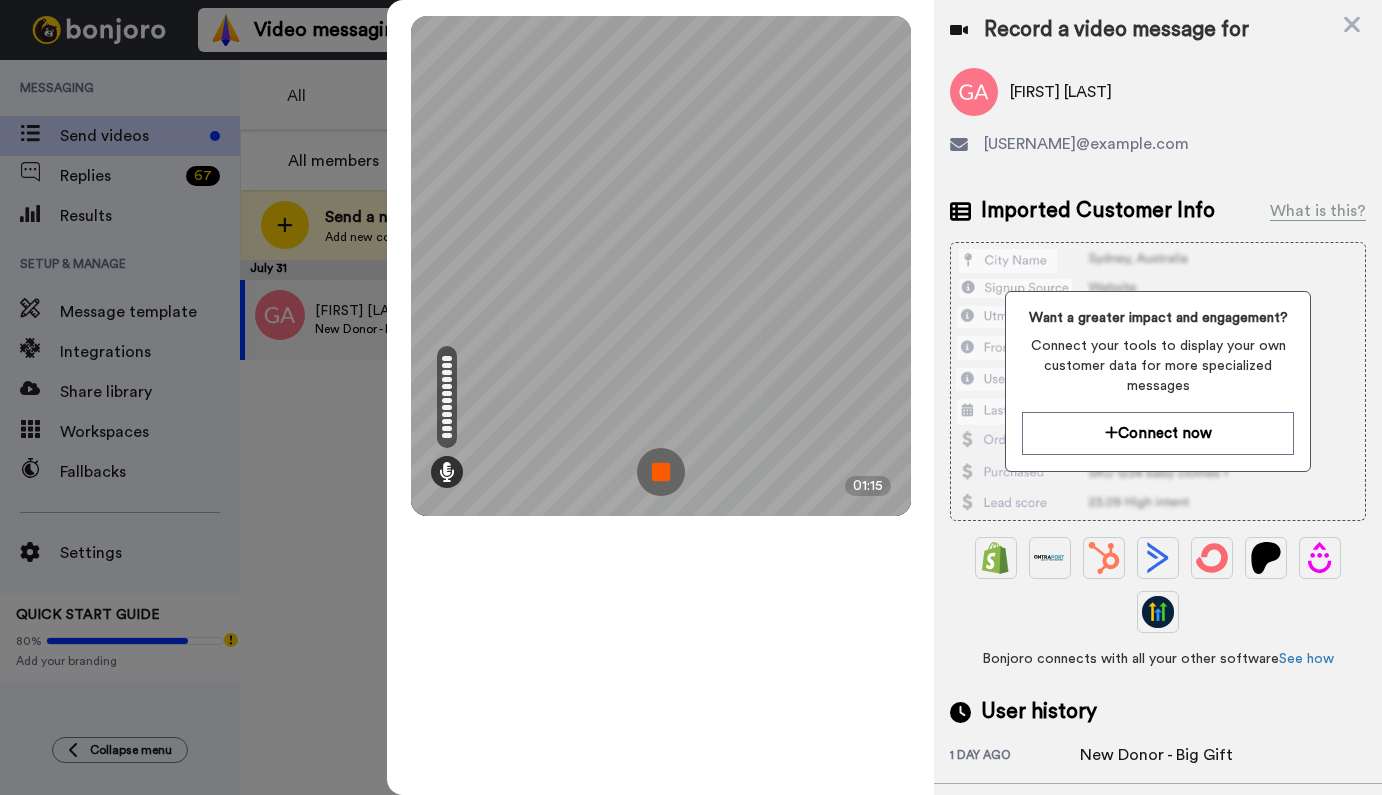 click at bounding box center [661, 472] 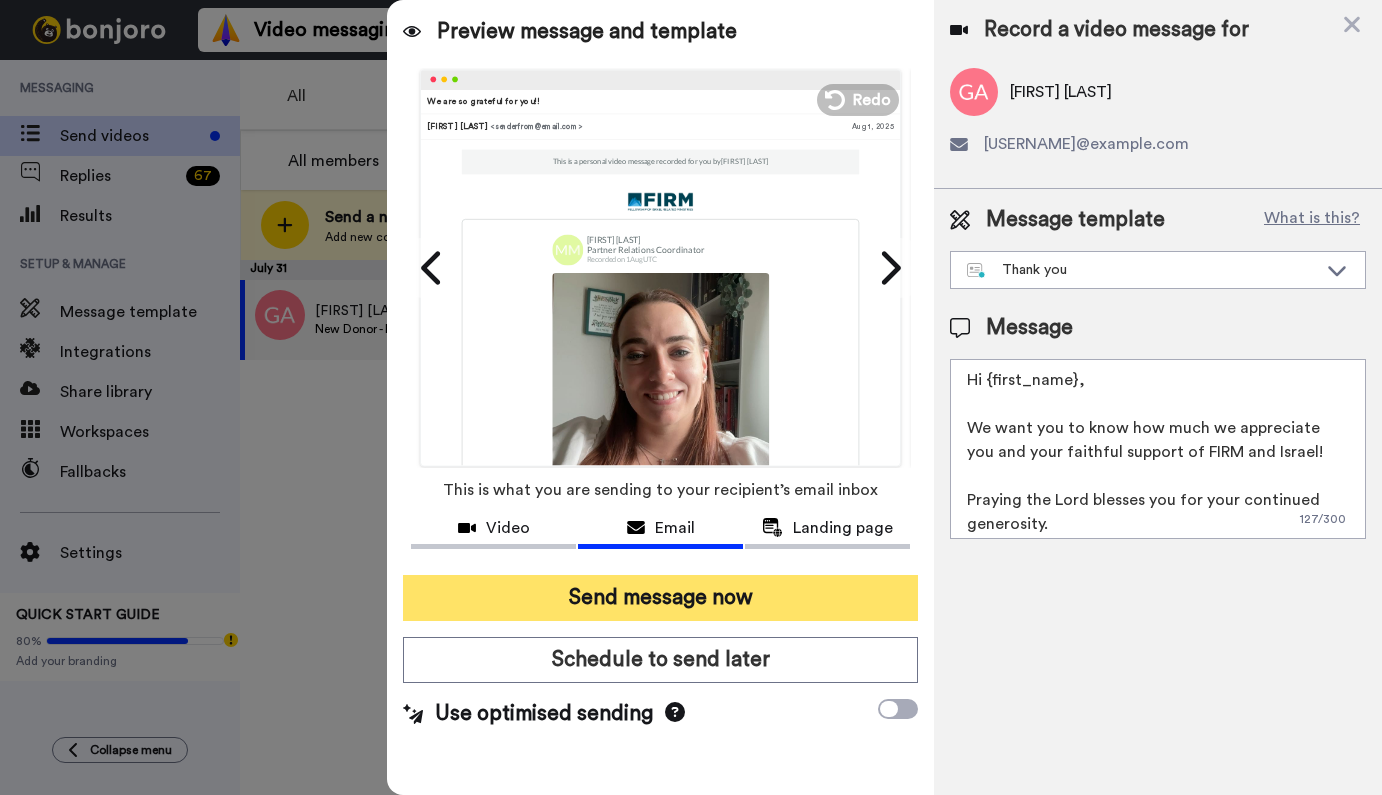 click on "Send message now" at bounding box center (660, 598) 